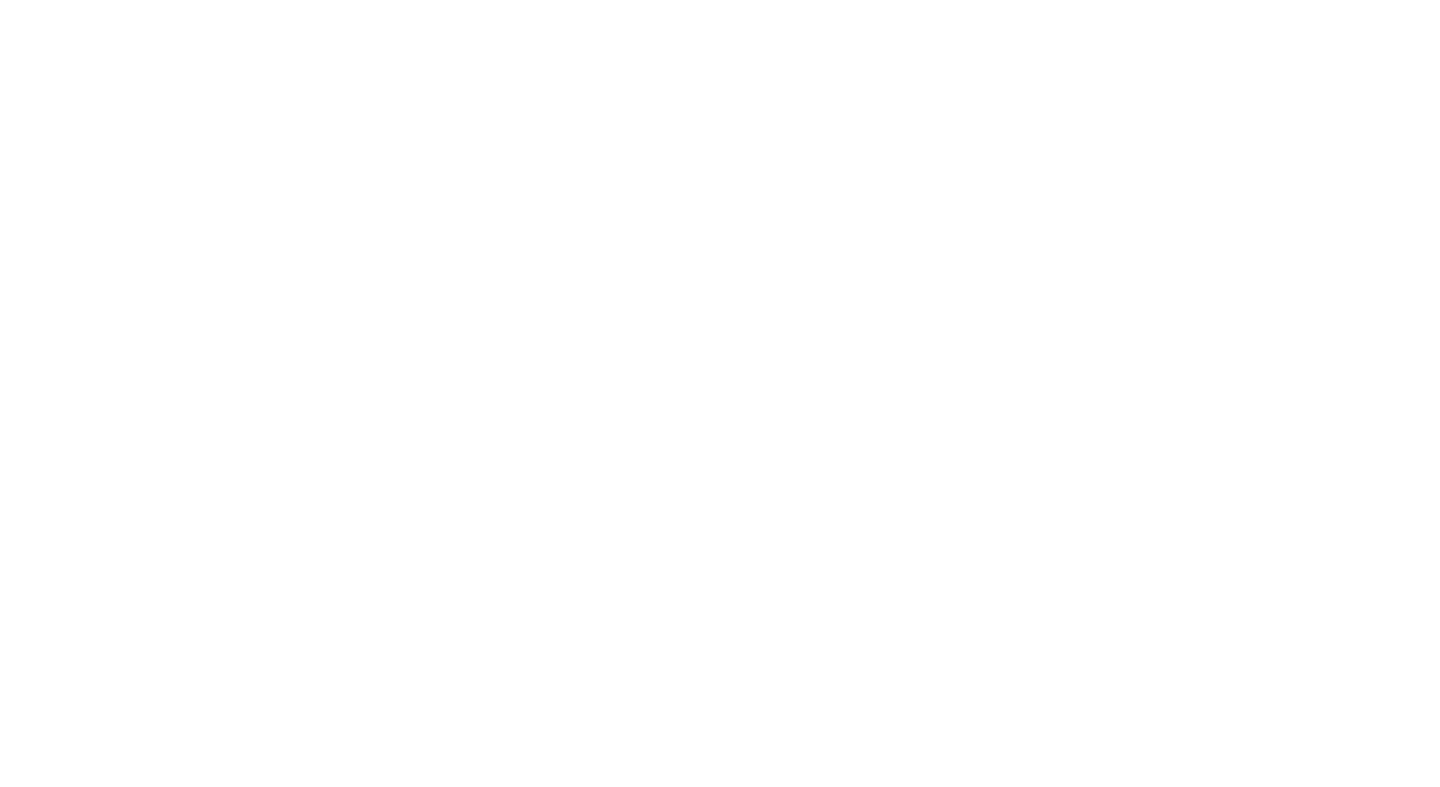 scroll, scrollTop: 0, scrollLeft: 0, axis: both 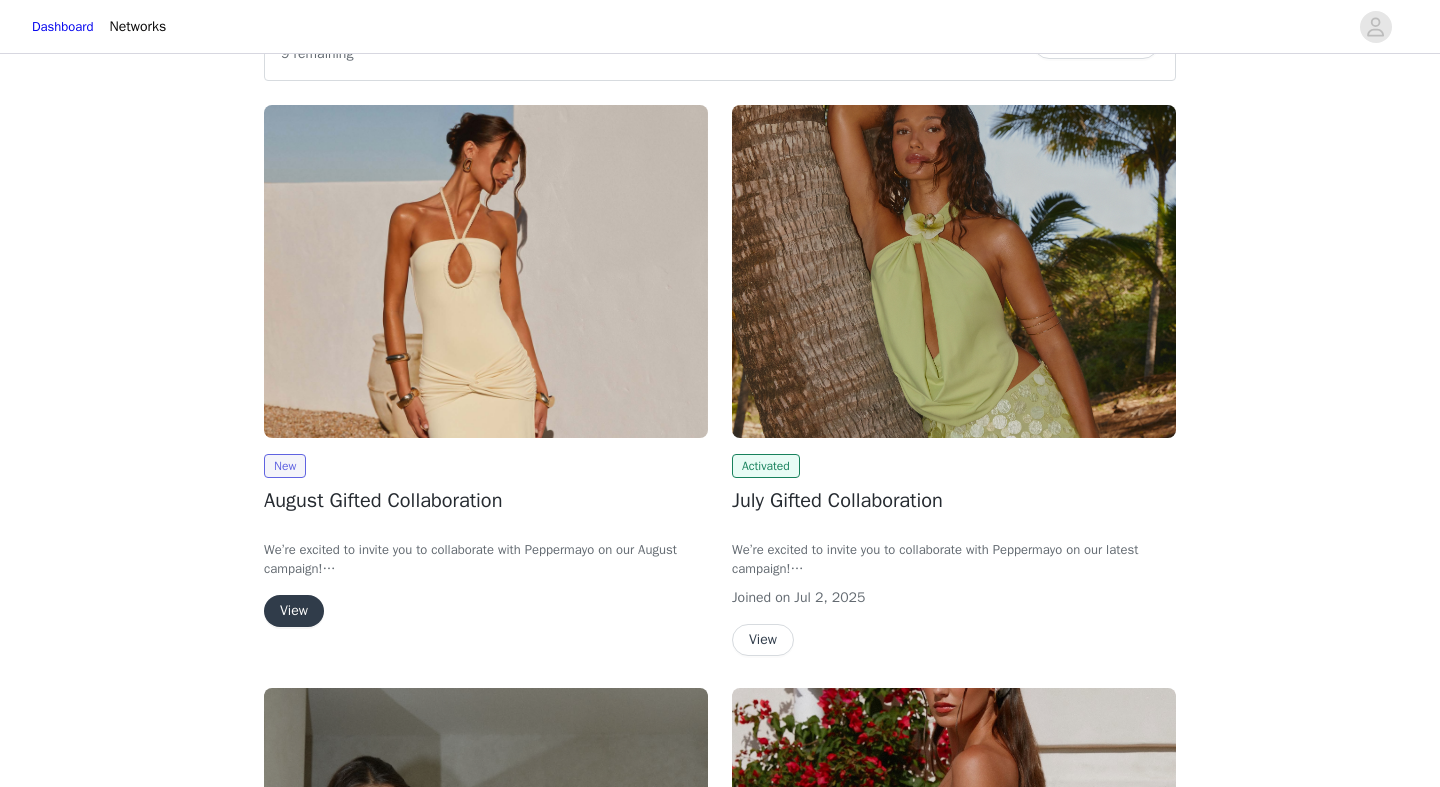 click on "View" at bounding box center (294, 611) 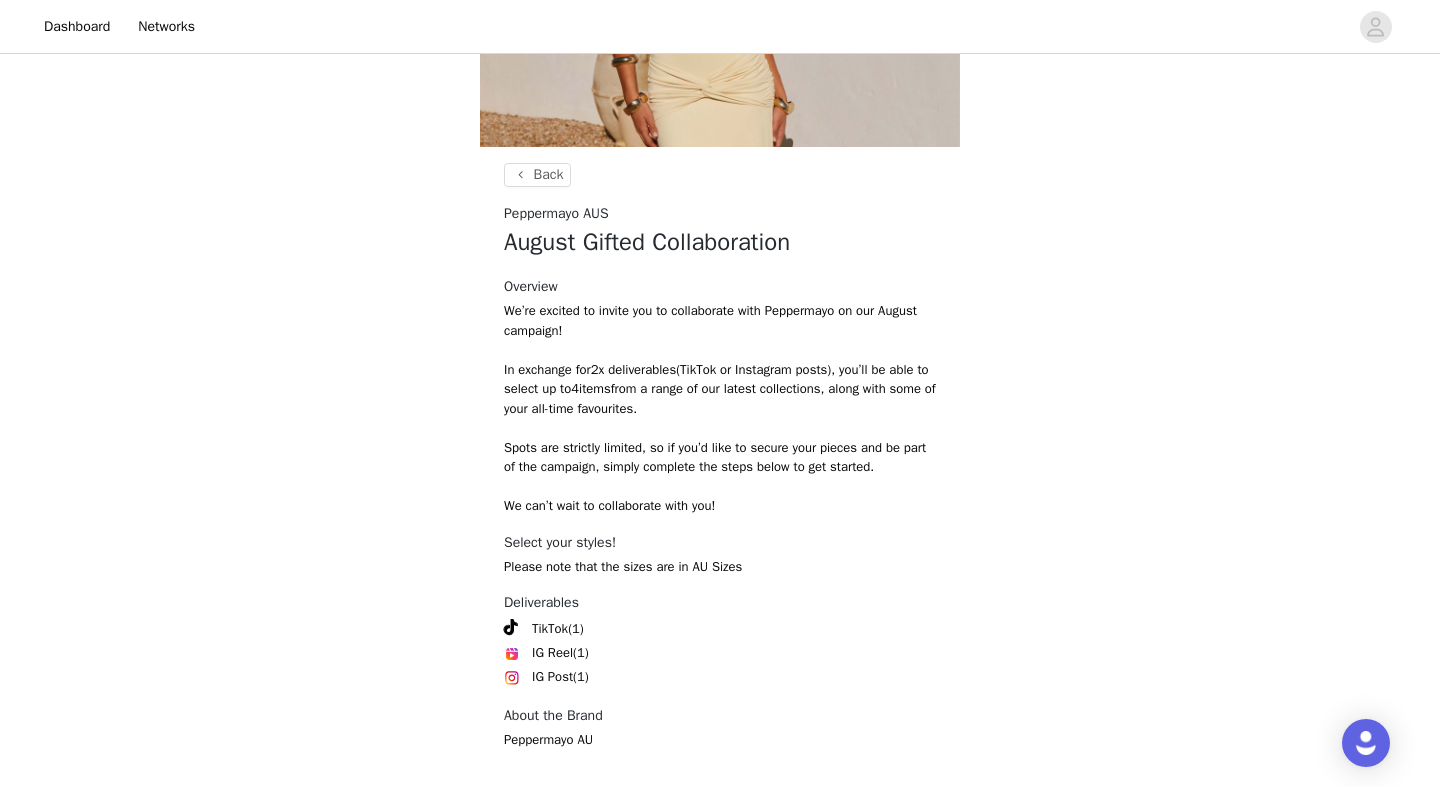 scroll, scrollTop: 369, scrollLeft: 0, axis: vertical 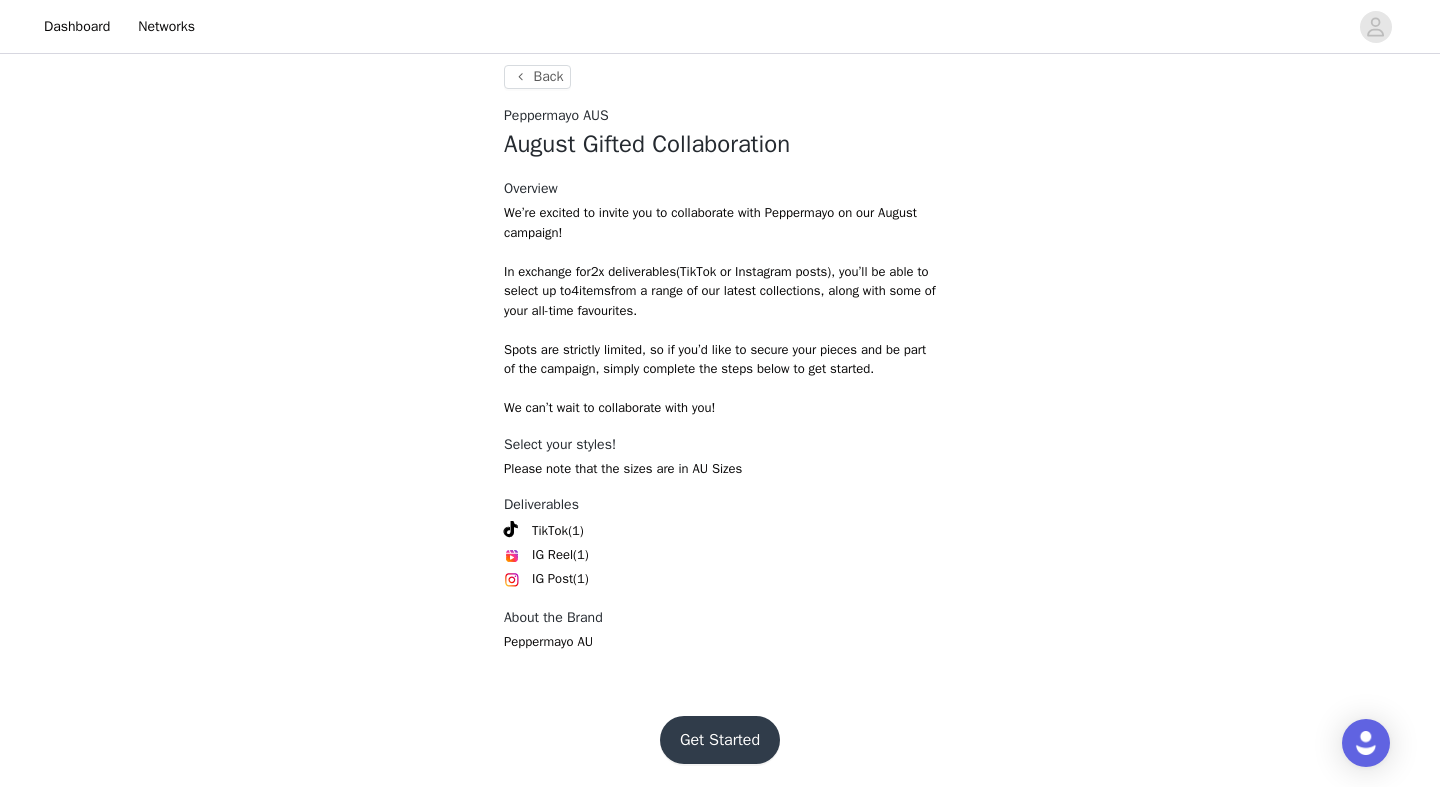 click on "Get Started" at bounding box center (720, 740) 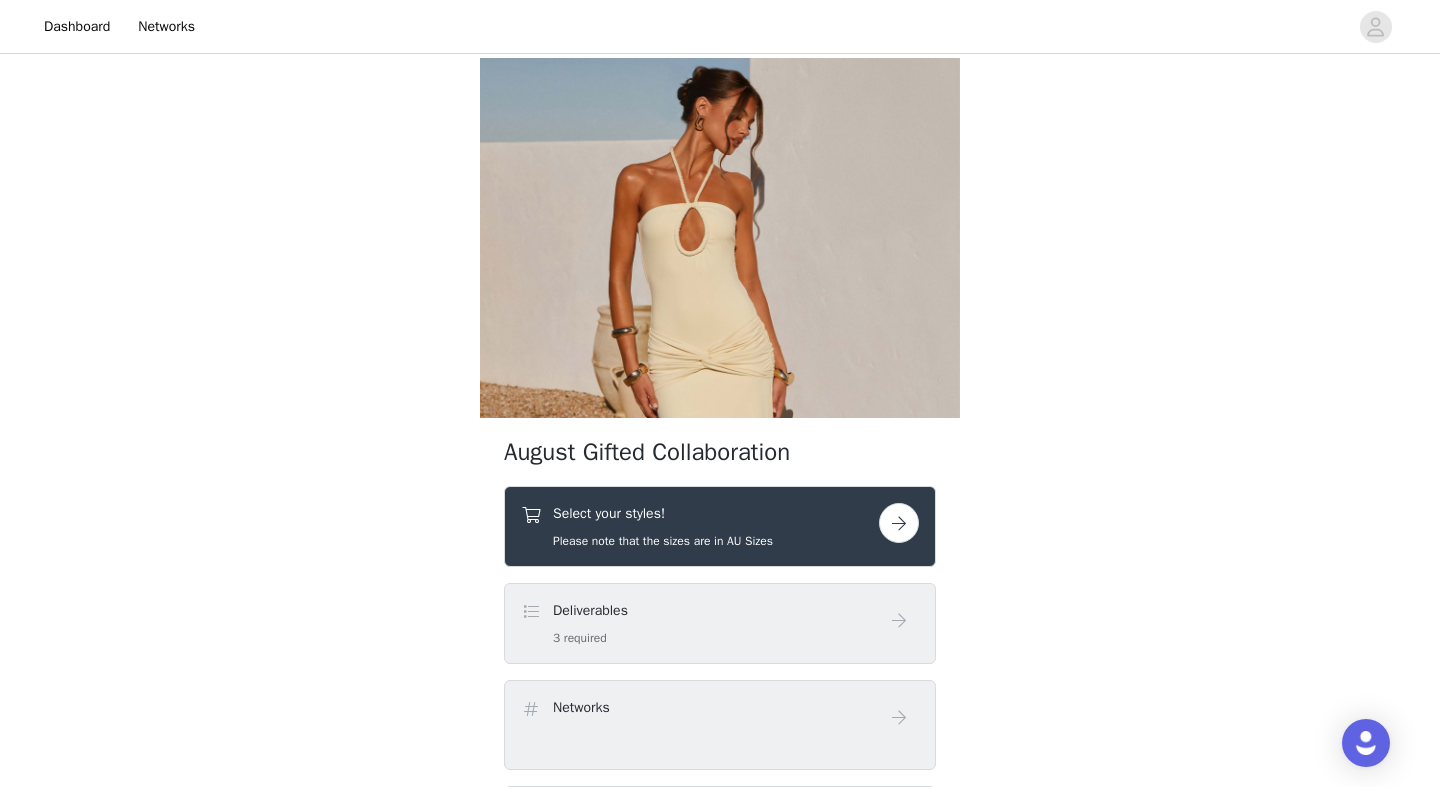 scroll, scrollTop: 113, scrollLeft: 0, axis: vertical 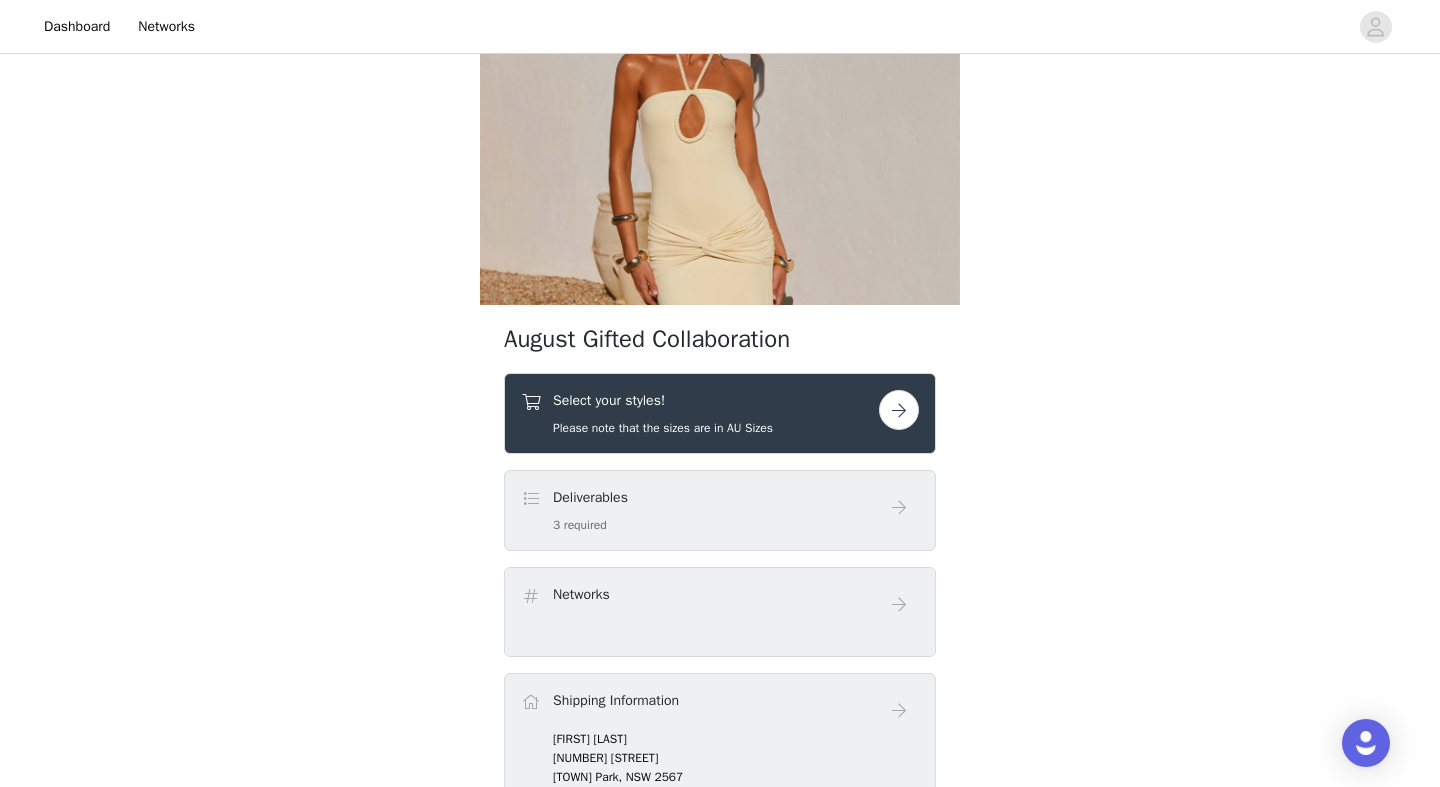 click on "Select your styles!" at bounding box center [663, 400] 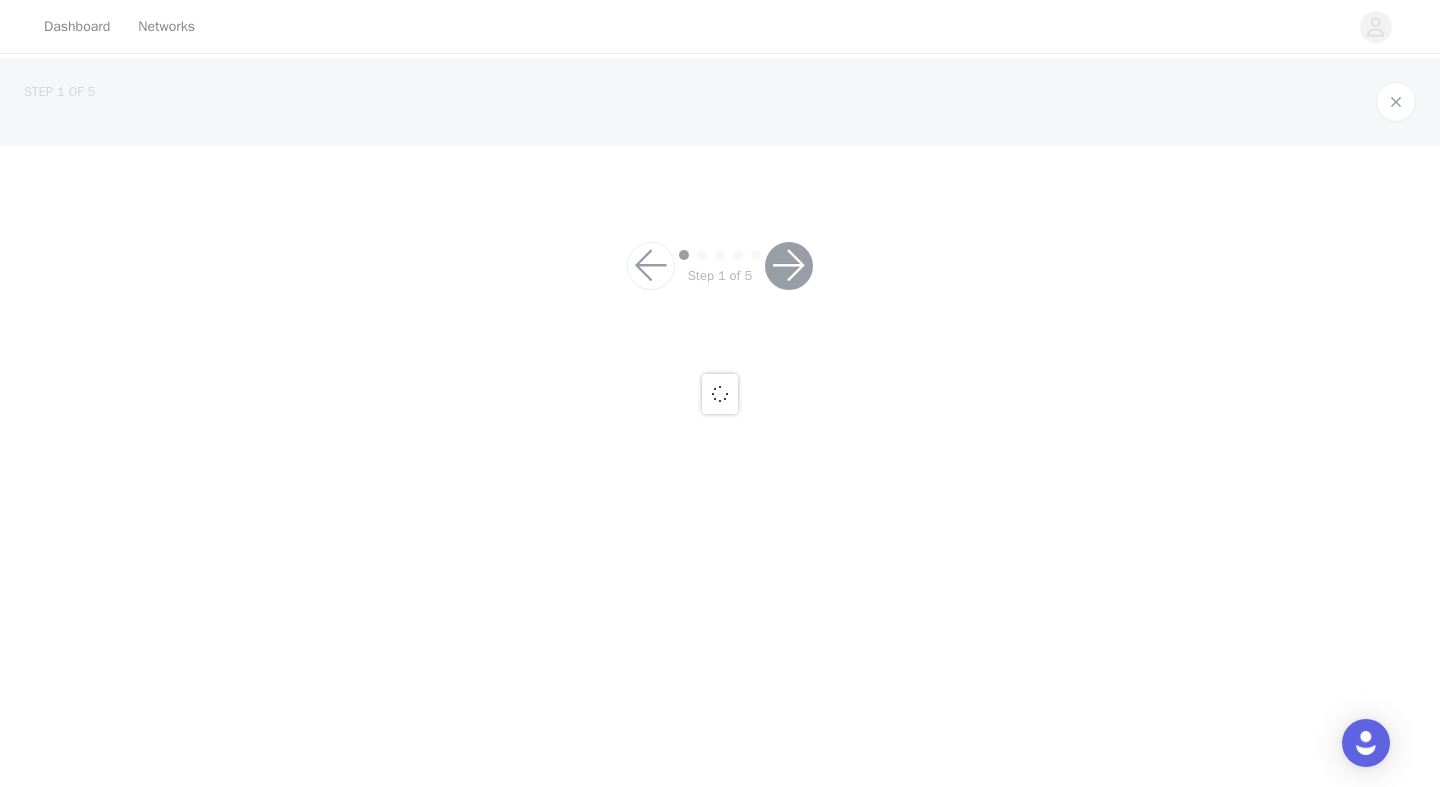scroll, scrollTop: 0, scrollLeft: 0, axis: both 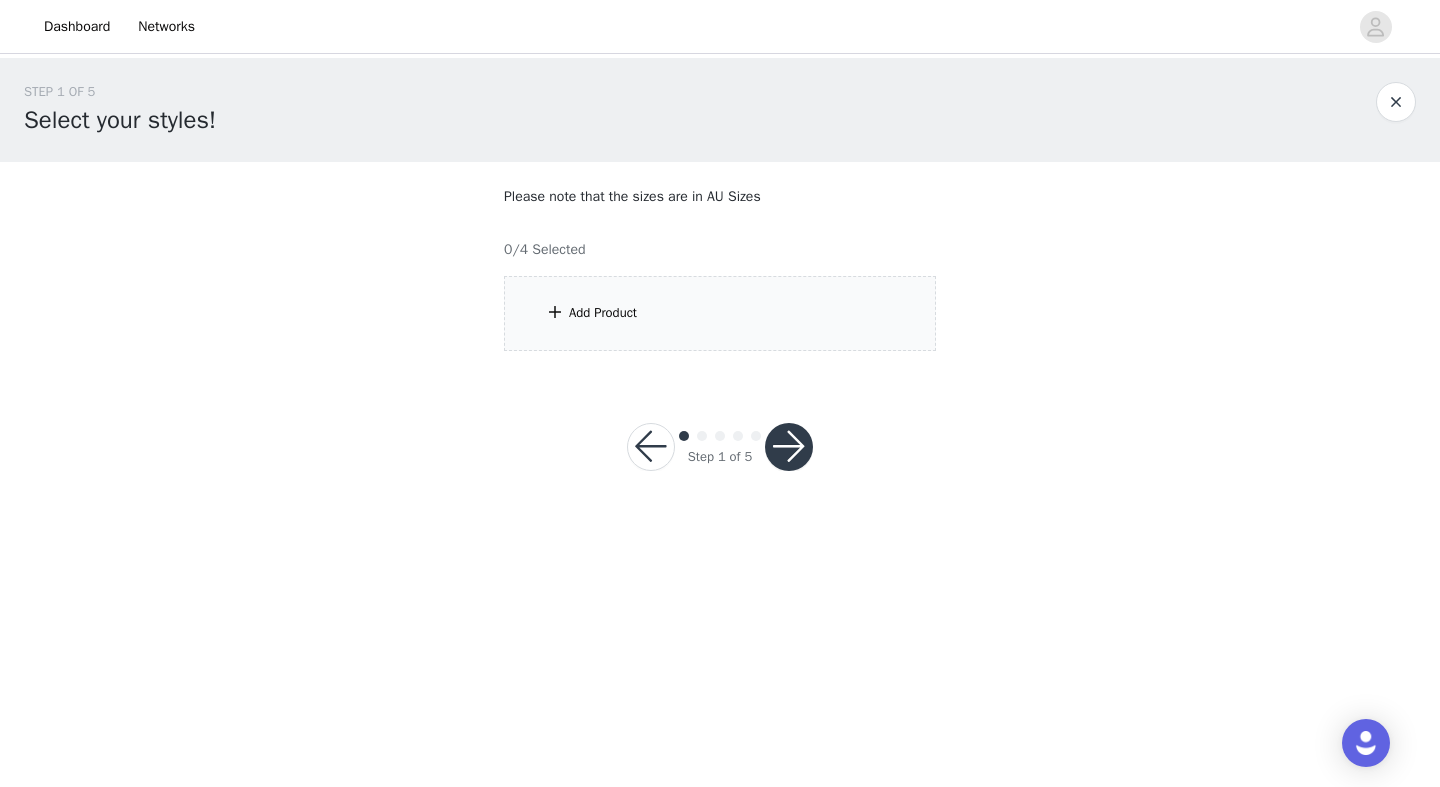 click on "Add Product" at bounding box center [720, 313] 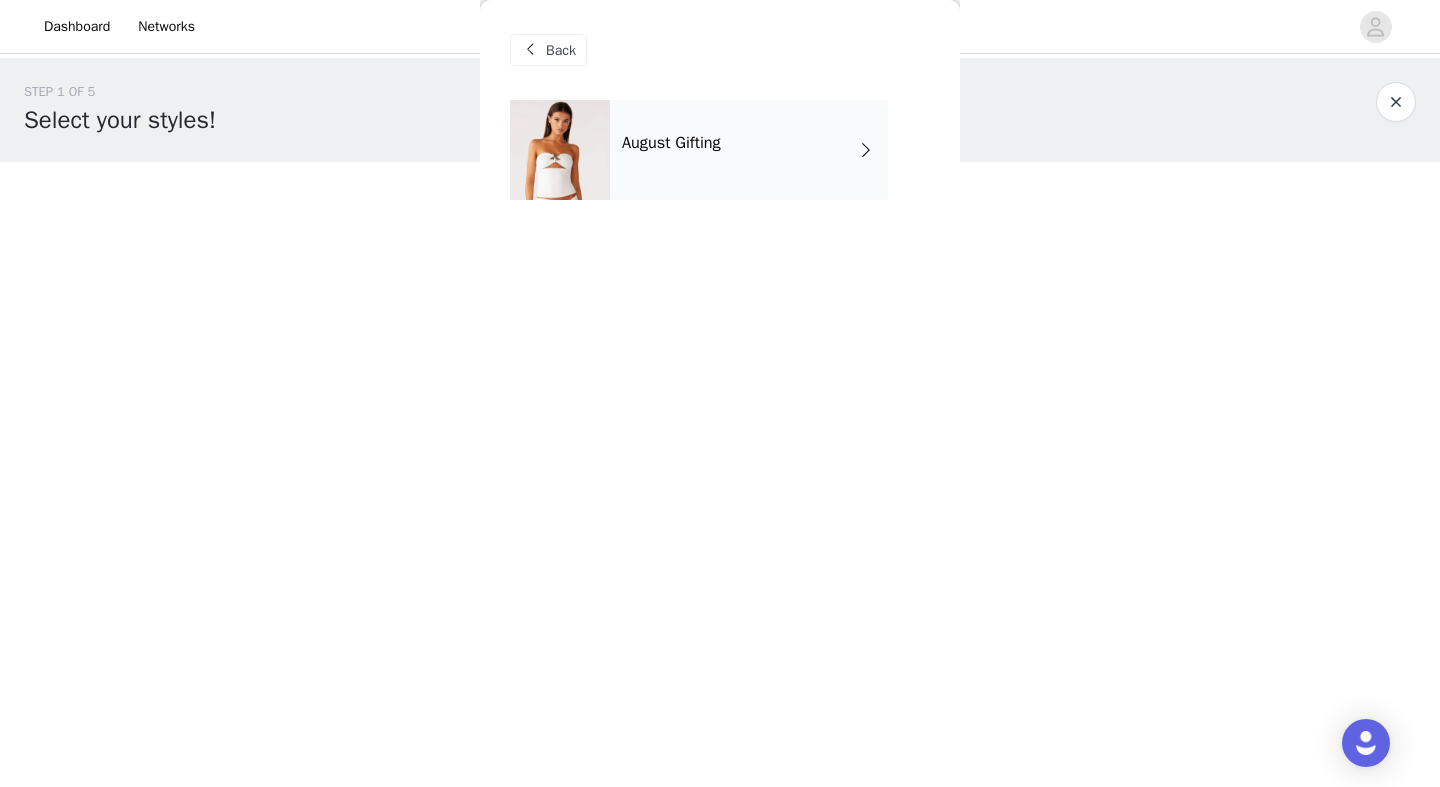 click on "August Gifting" at bounding box center [749, 150] 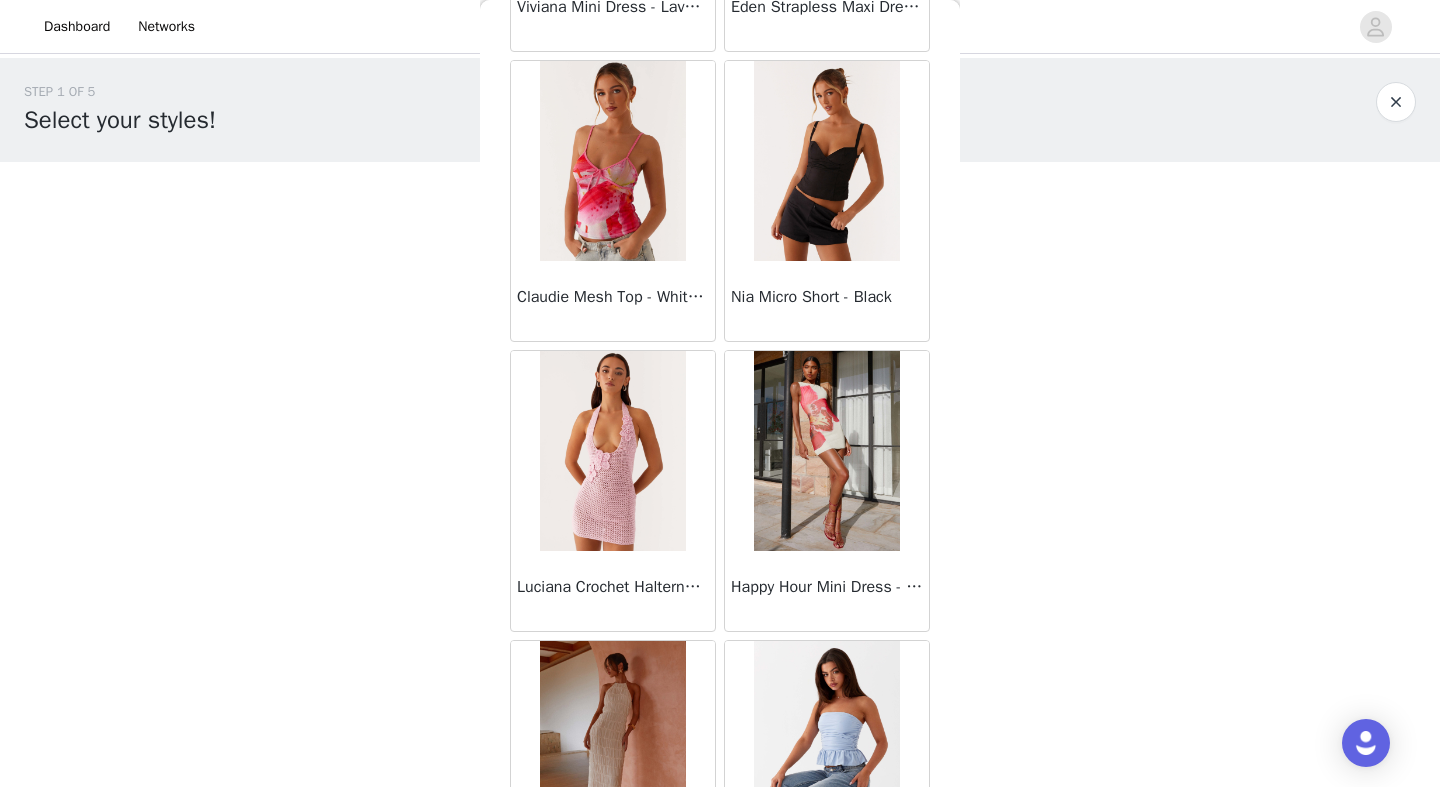 scroll, scrollTop: 2273, scrollLeft: 0, axis: vertical 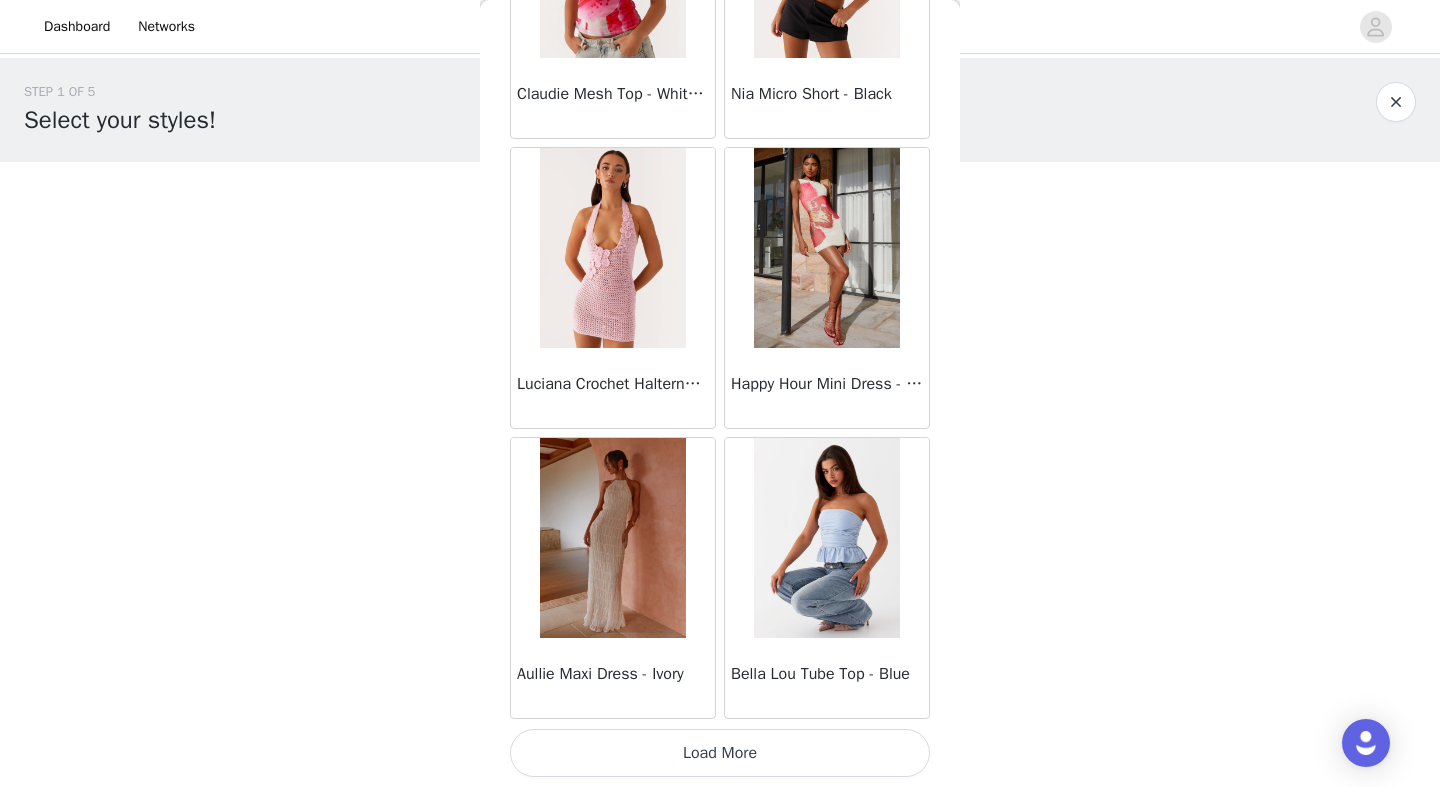click on "Load More" at bounding box center [720, 753] 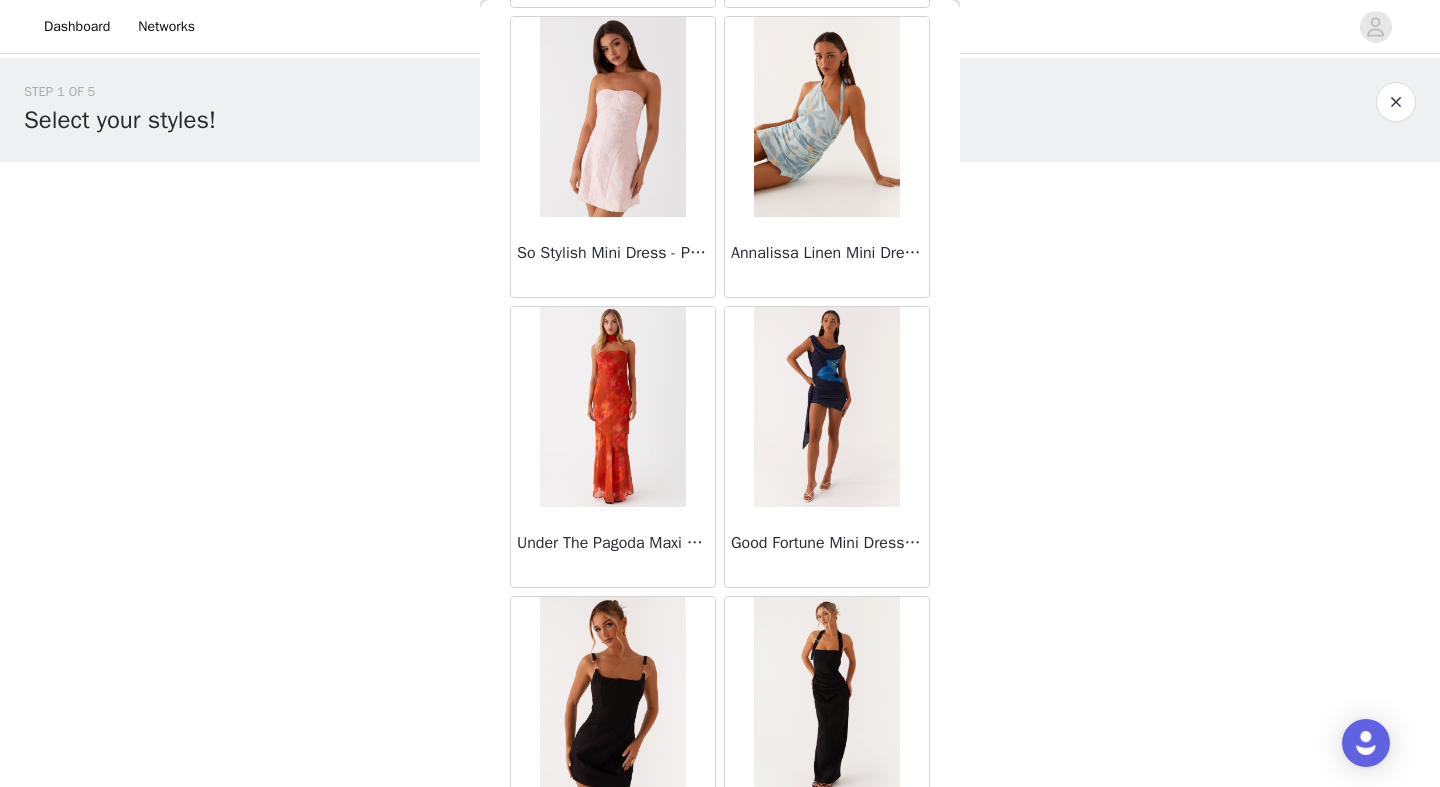 scroll, scrollTop: 5173, scrollLeft: 0, axis: vertical 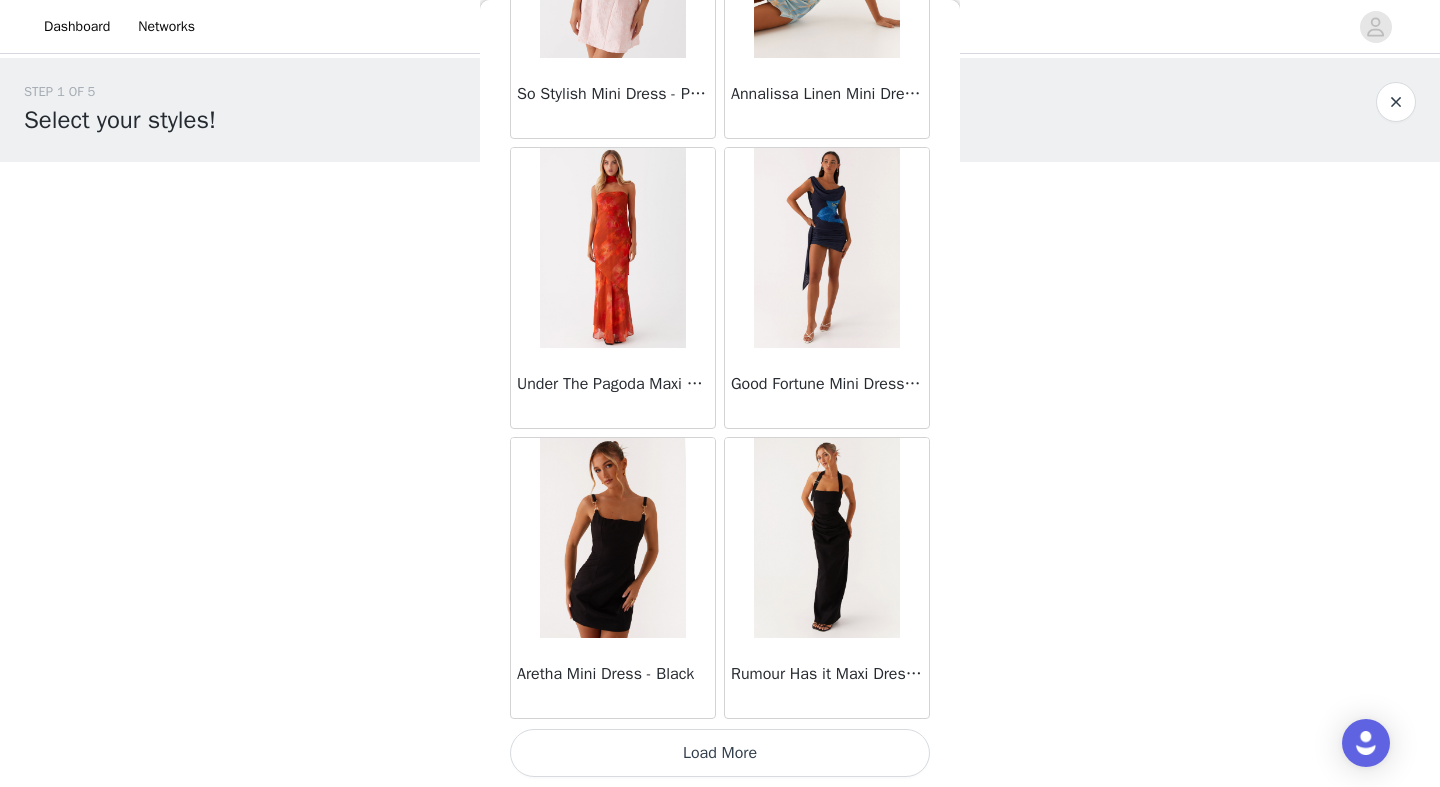 click on "Load More" at bounding box center [720, 753] 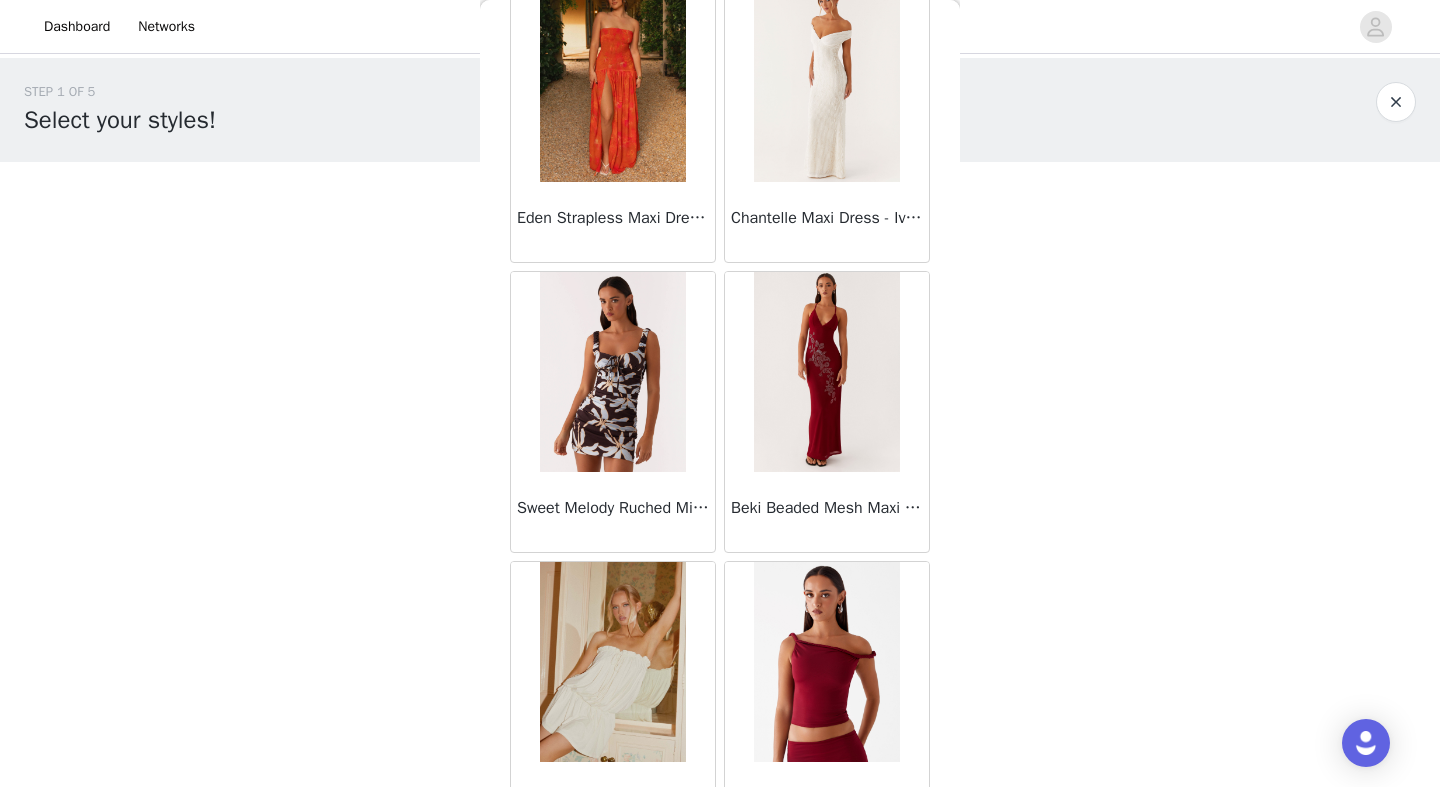 scroll, scrollTop: 8073, scrollLeft: 0, axis: vertical 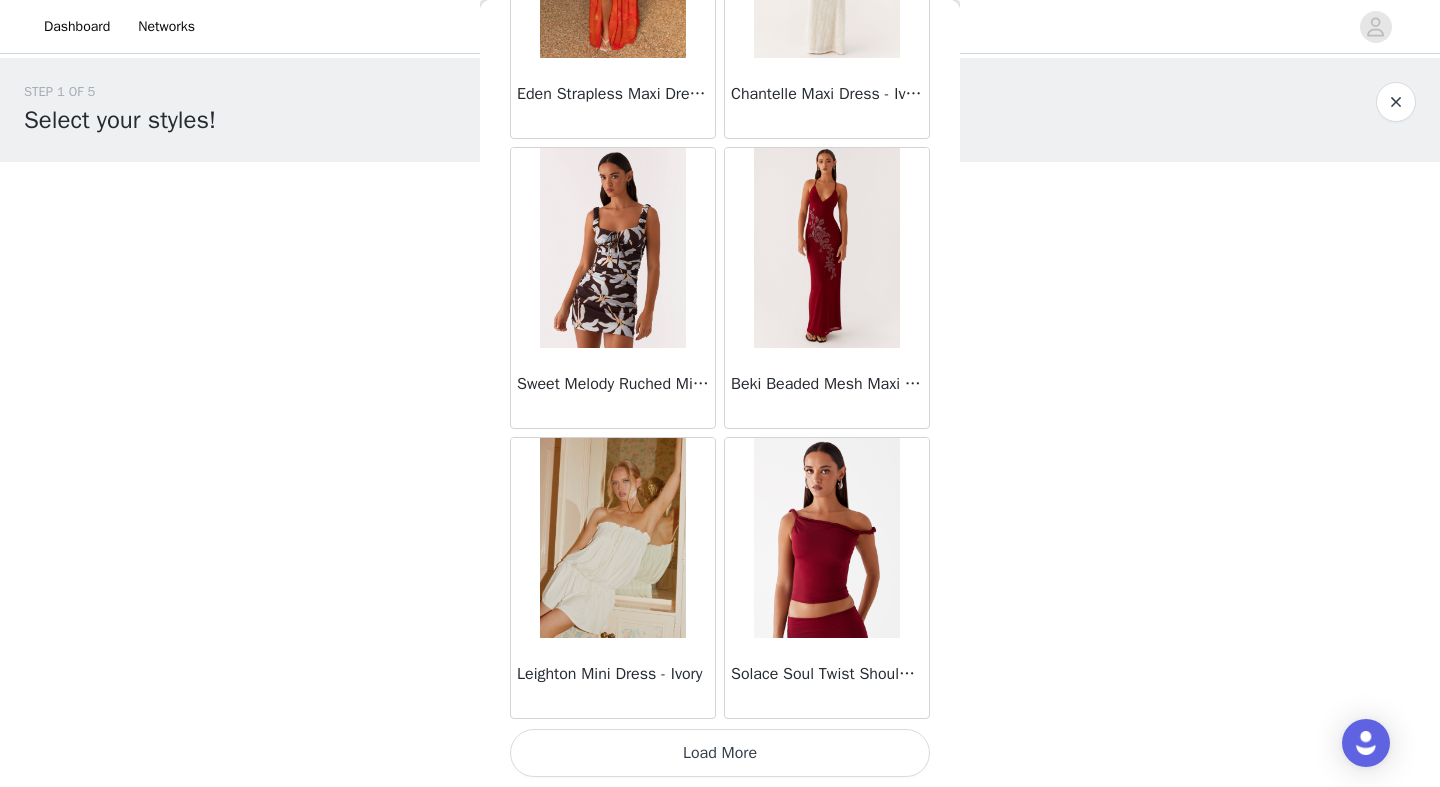 click on "Load More" at bounding box center [720, 753] 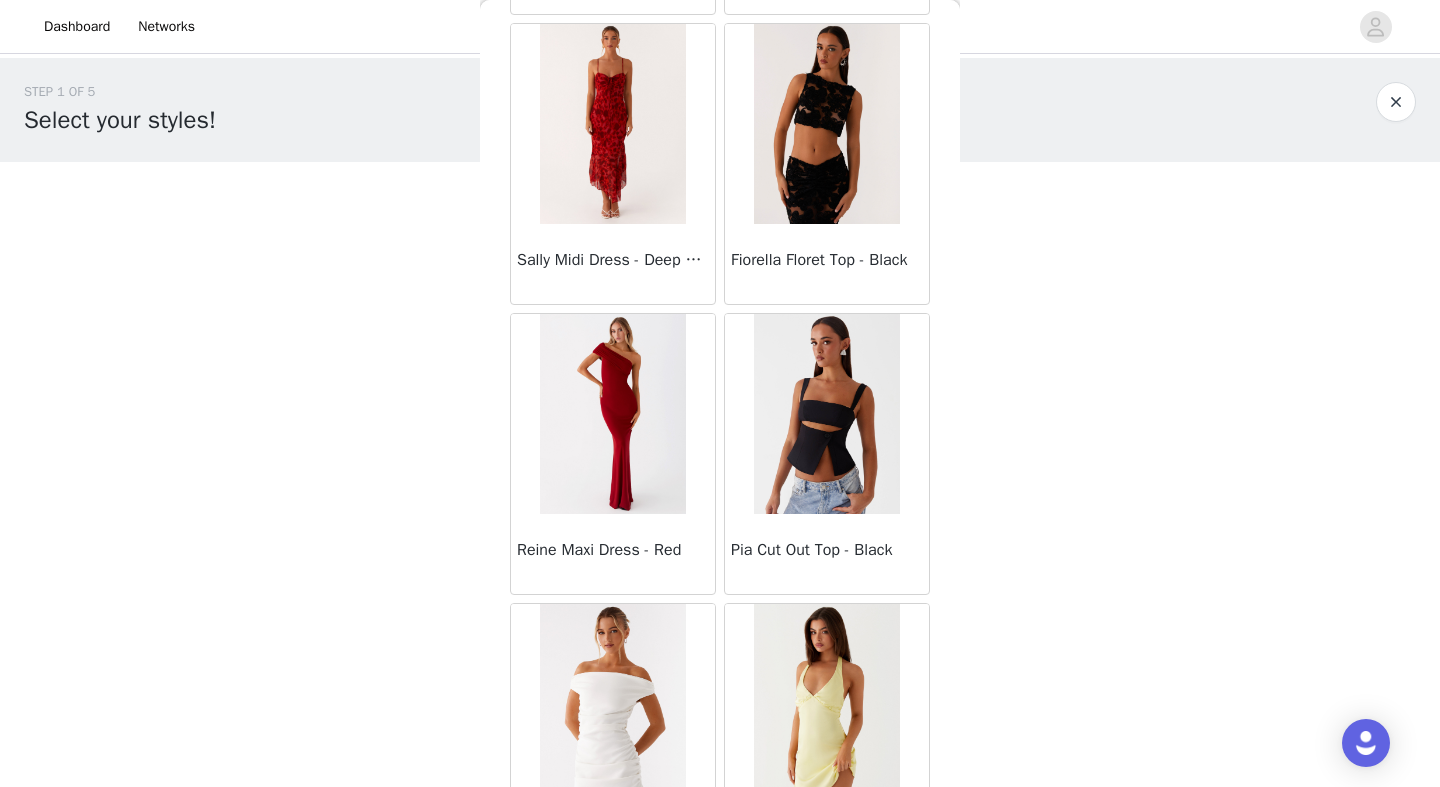 scroll, scrollTop: 10973, scrollLeft: 0, axis: vertical 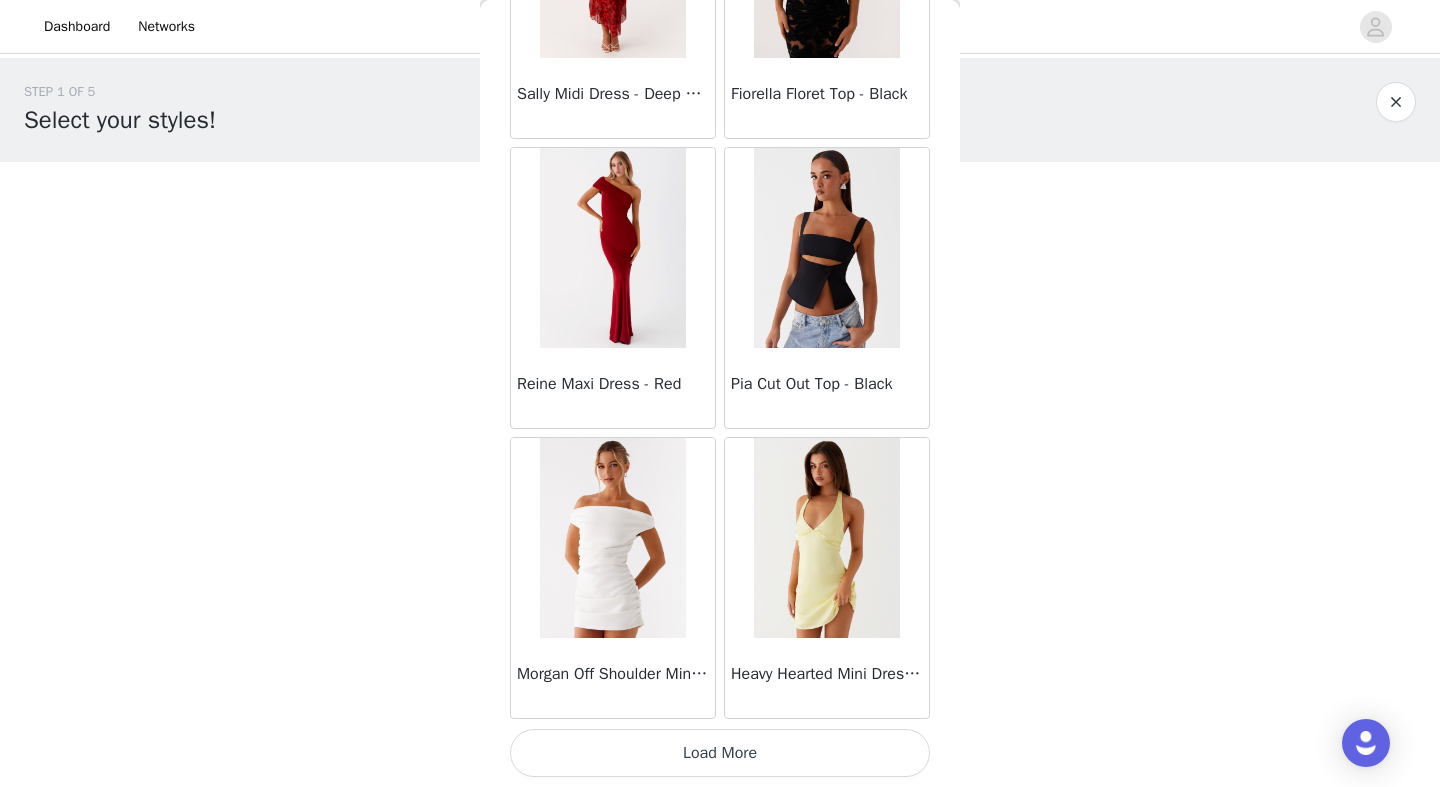 click on "Load More" at bounding box center (720, 753) 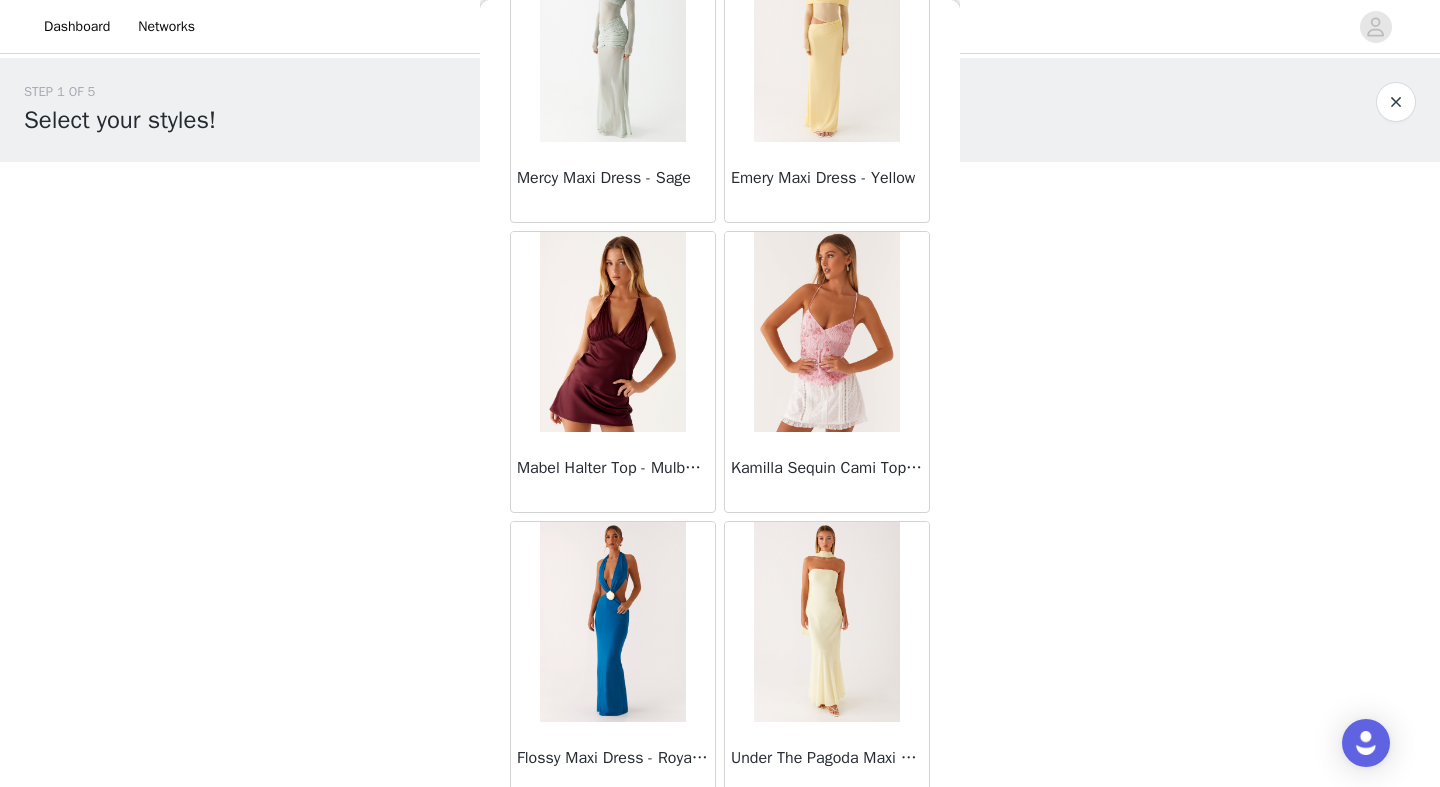 scroll, scrollTop: 13873, scrollLeft: 0, axis: vertical 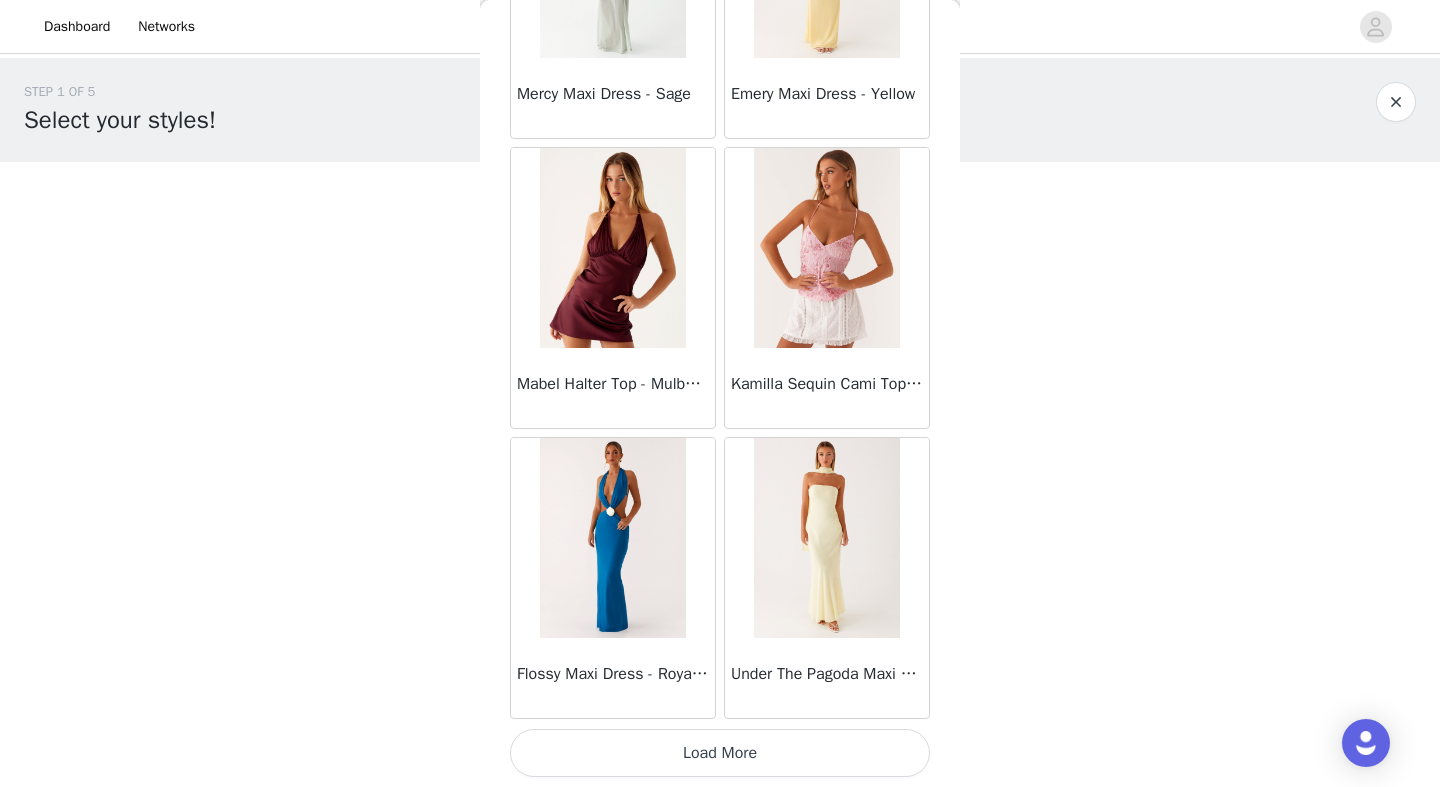 click on "Load More" at bounding box center (720, 753) 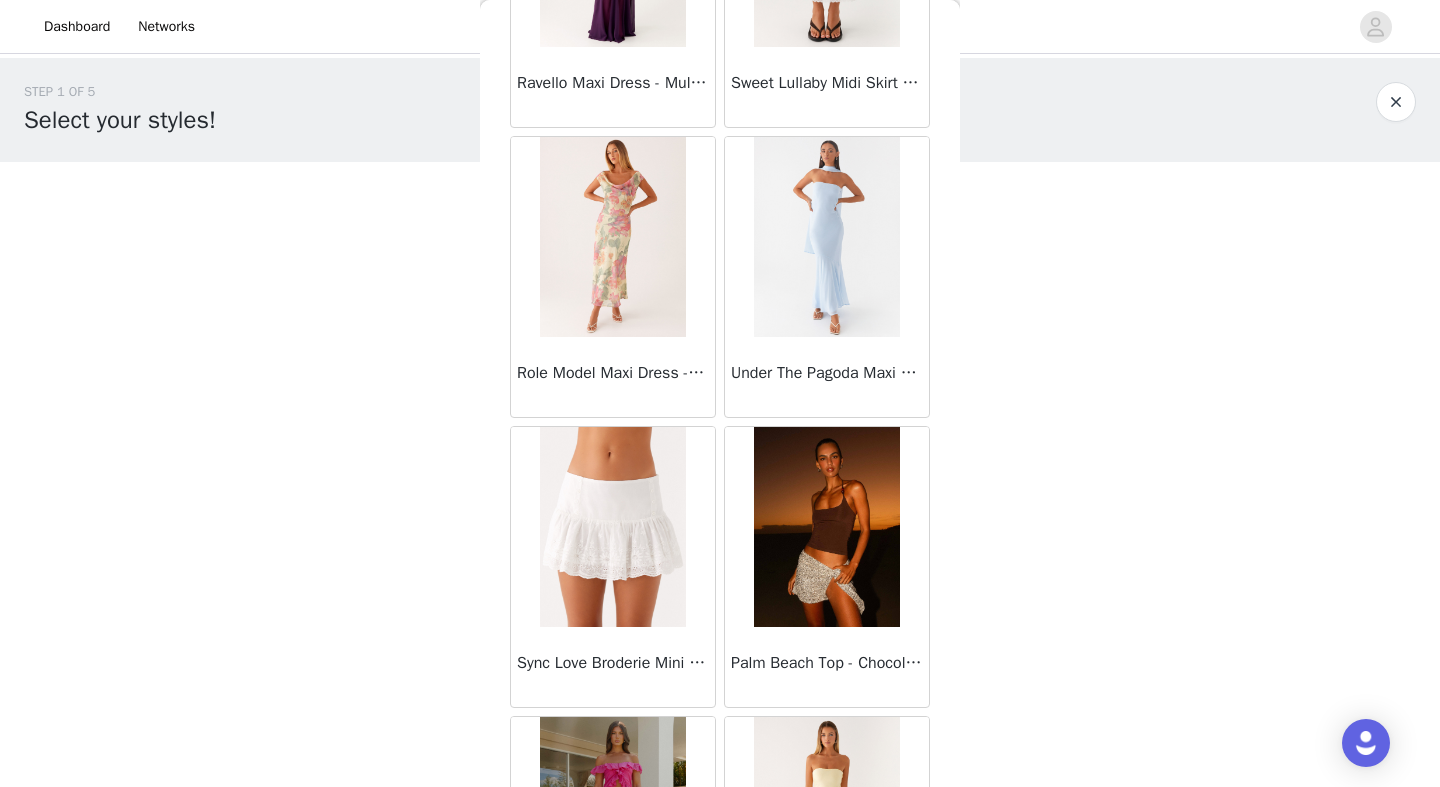 scroll, scrollTop: 16773, scrollLeft: 0, axis: vertical 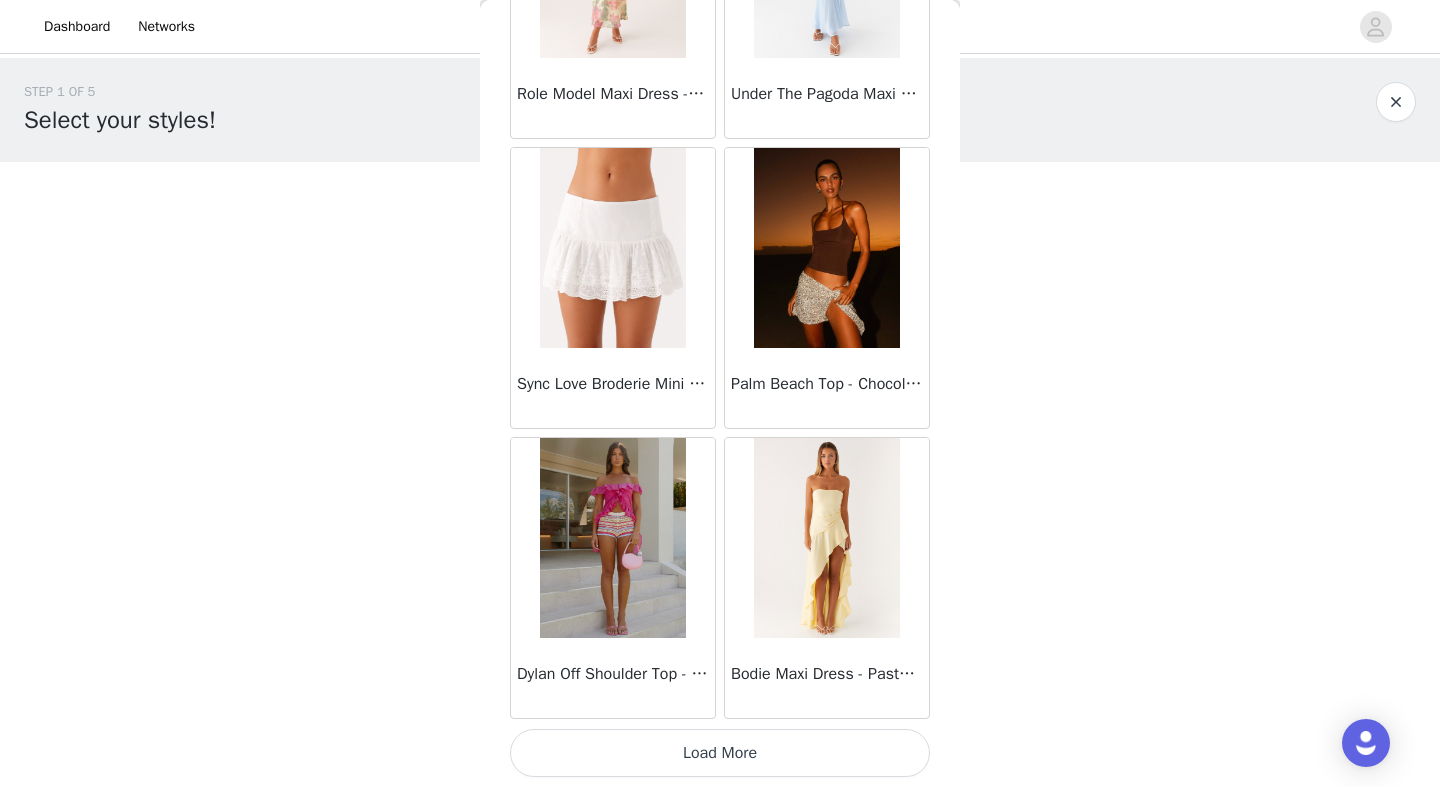 click on "Load More" at bounding box center [720, 753] 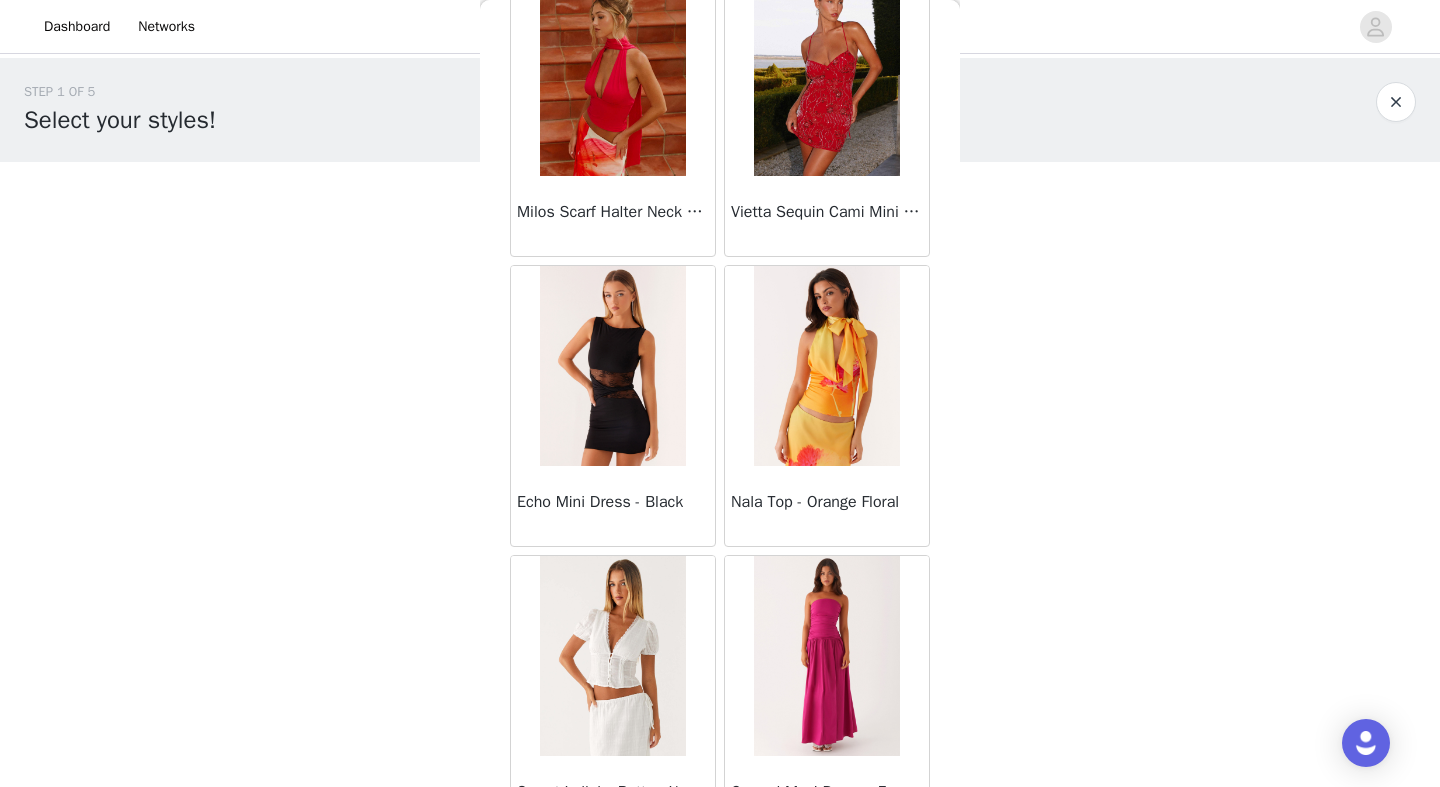 scroll, scrollTop: 19673, scrollLeft: 0, axis: vertical 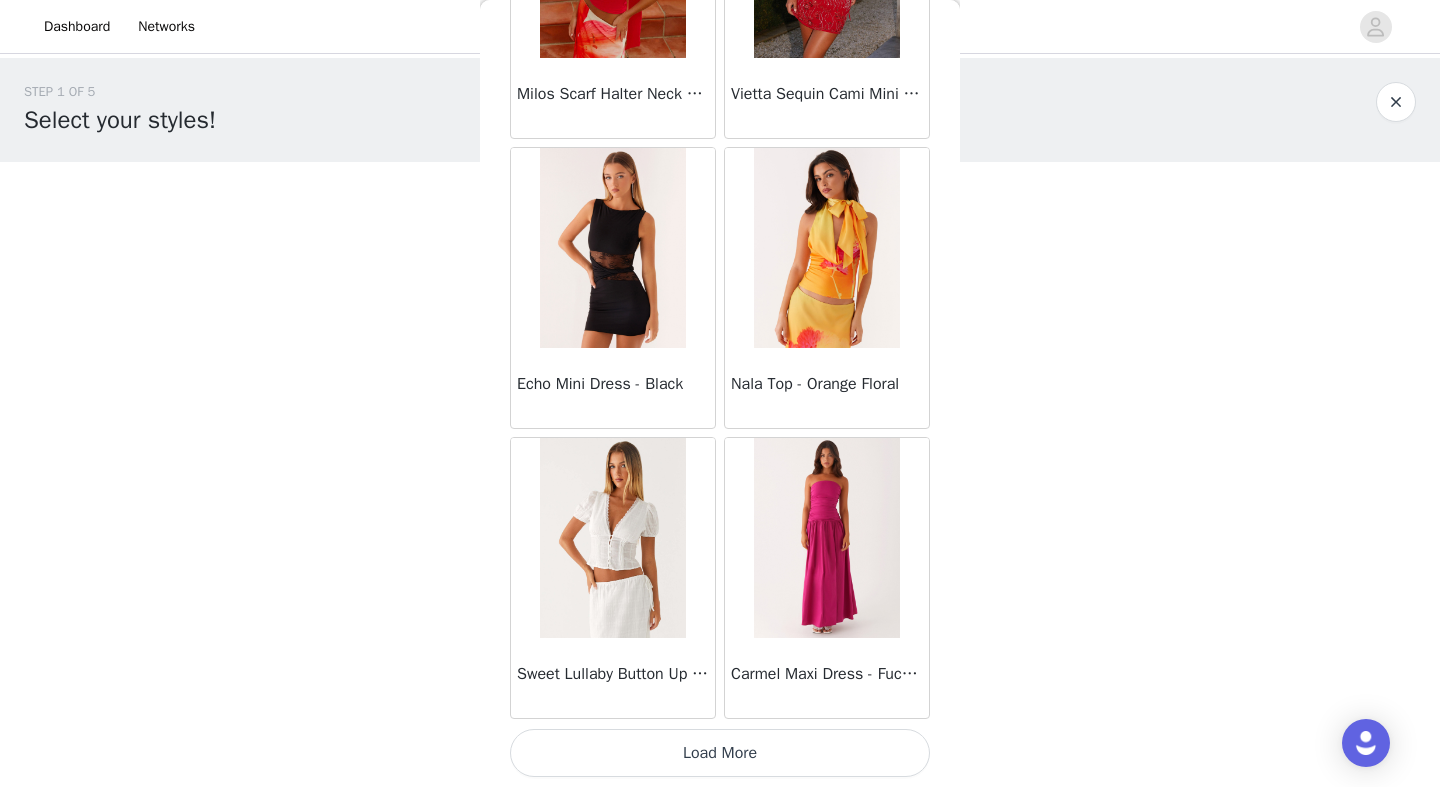 click on "Load More" at bounding box center (720, 753) 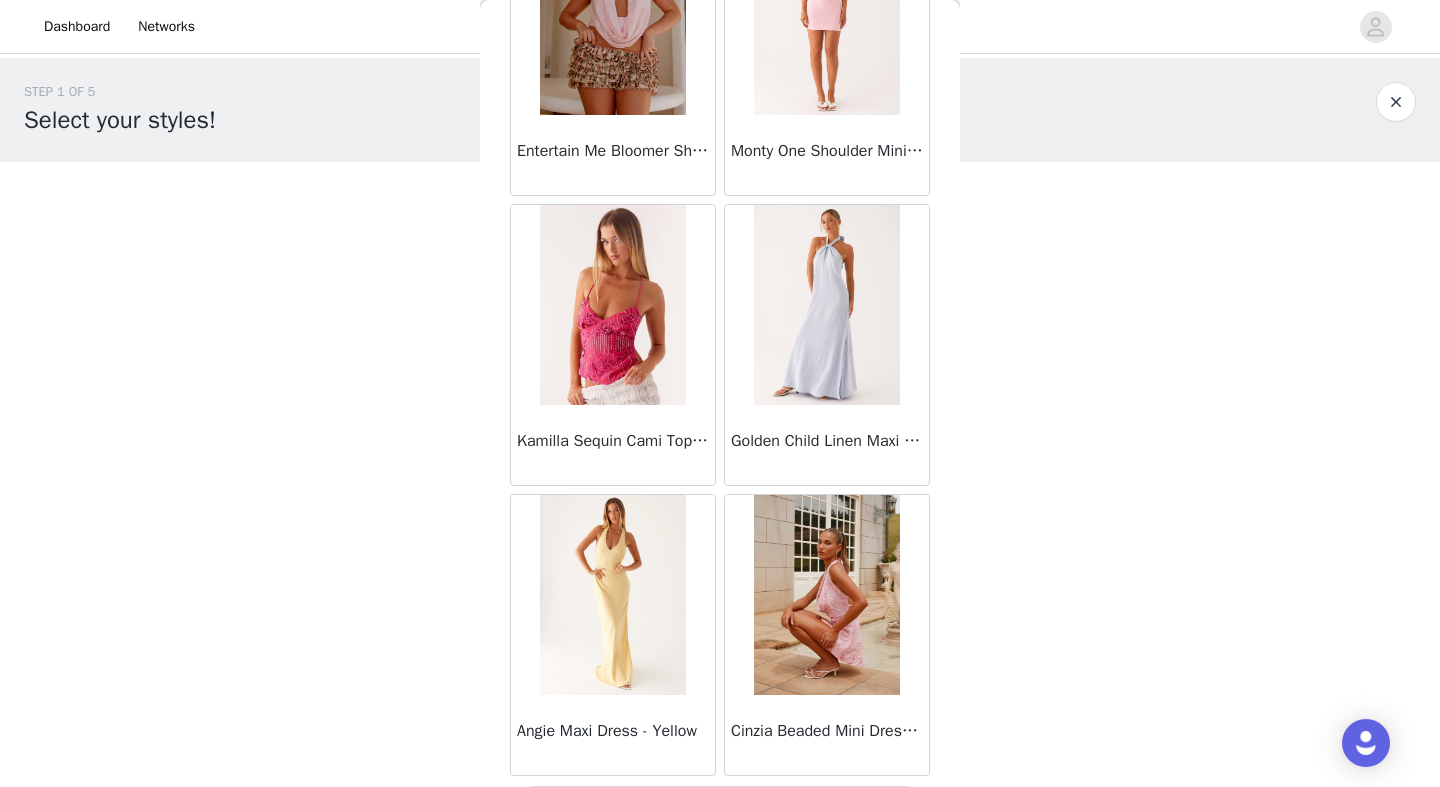 scroll, scrollTop: 22573, scrollLeft: 0, axis: vertical 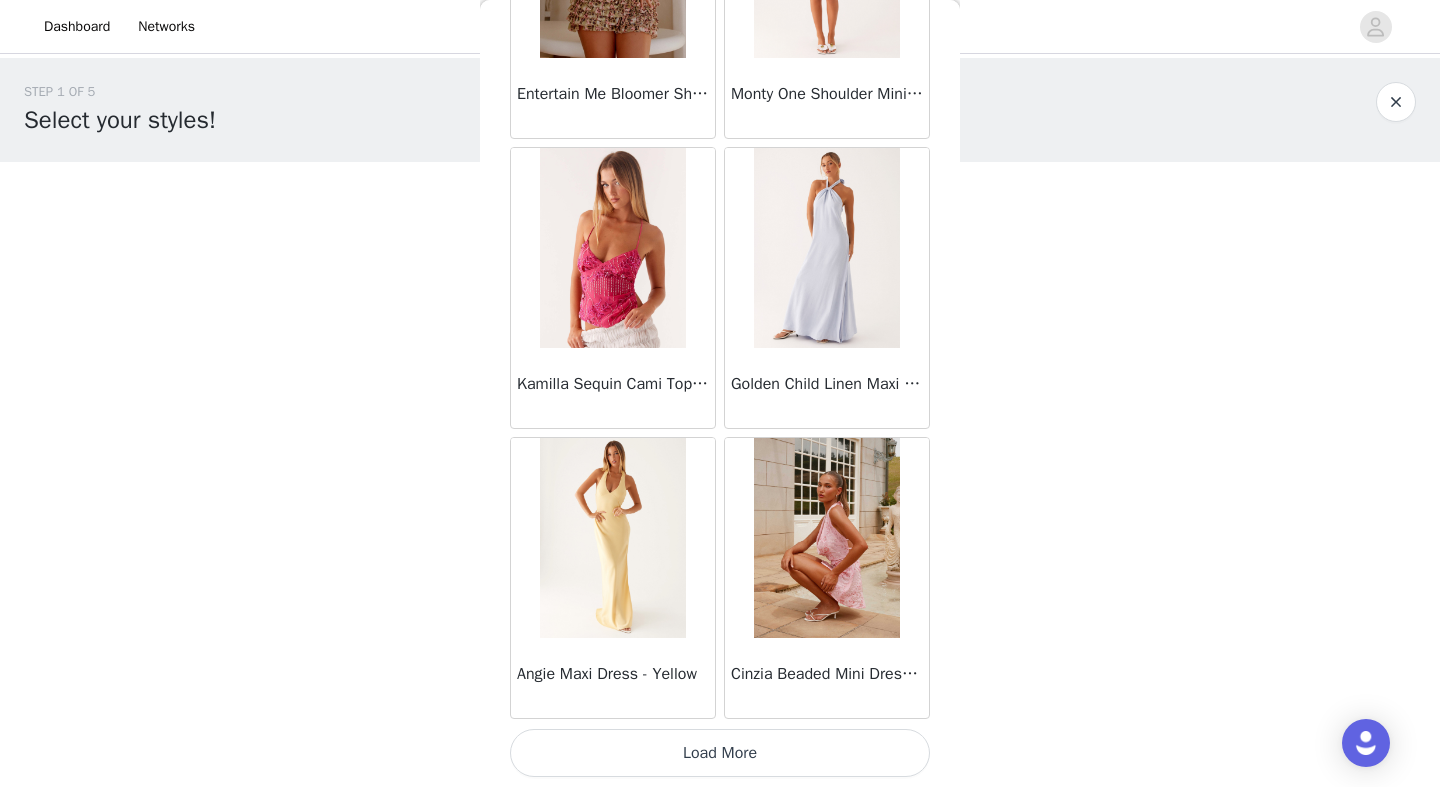 click on "Load More" at bounding box center (720, 753) 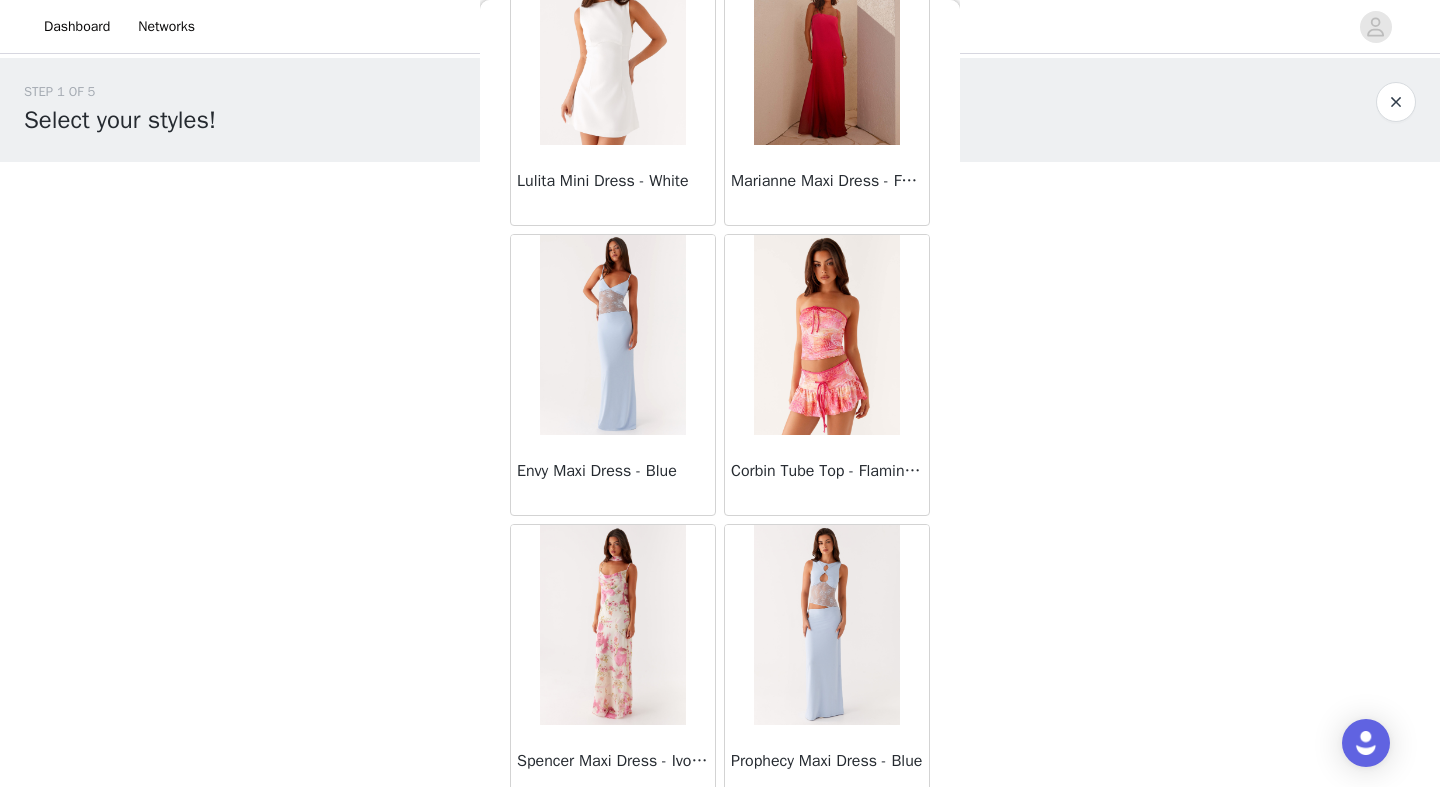 scroll, scrollTop: 25473, scrollLeft: 0, axis: vertical 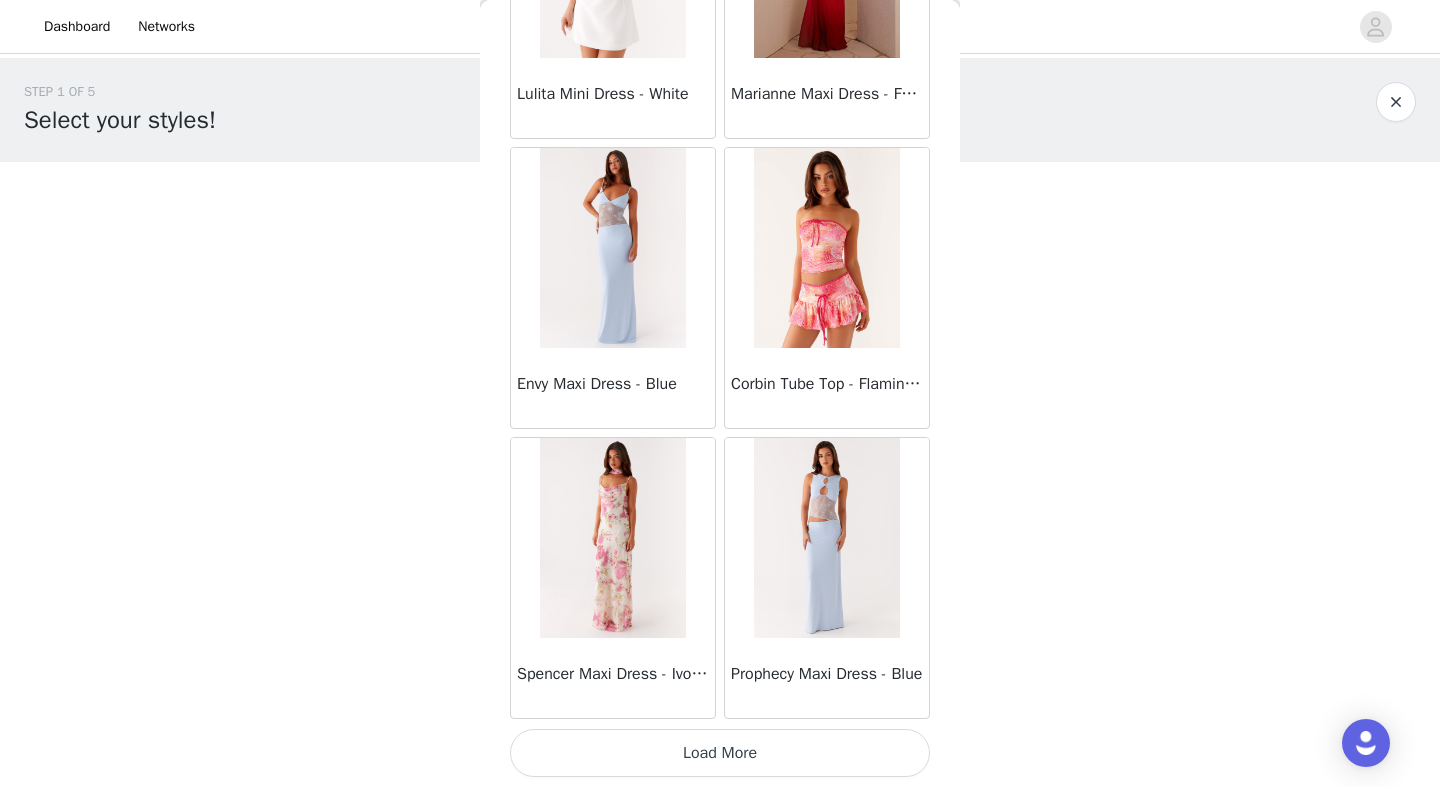 click on "Load More" at bounding box center (720, 753) 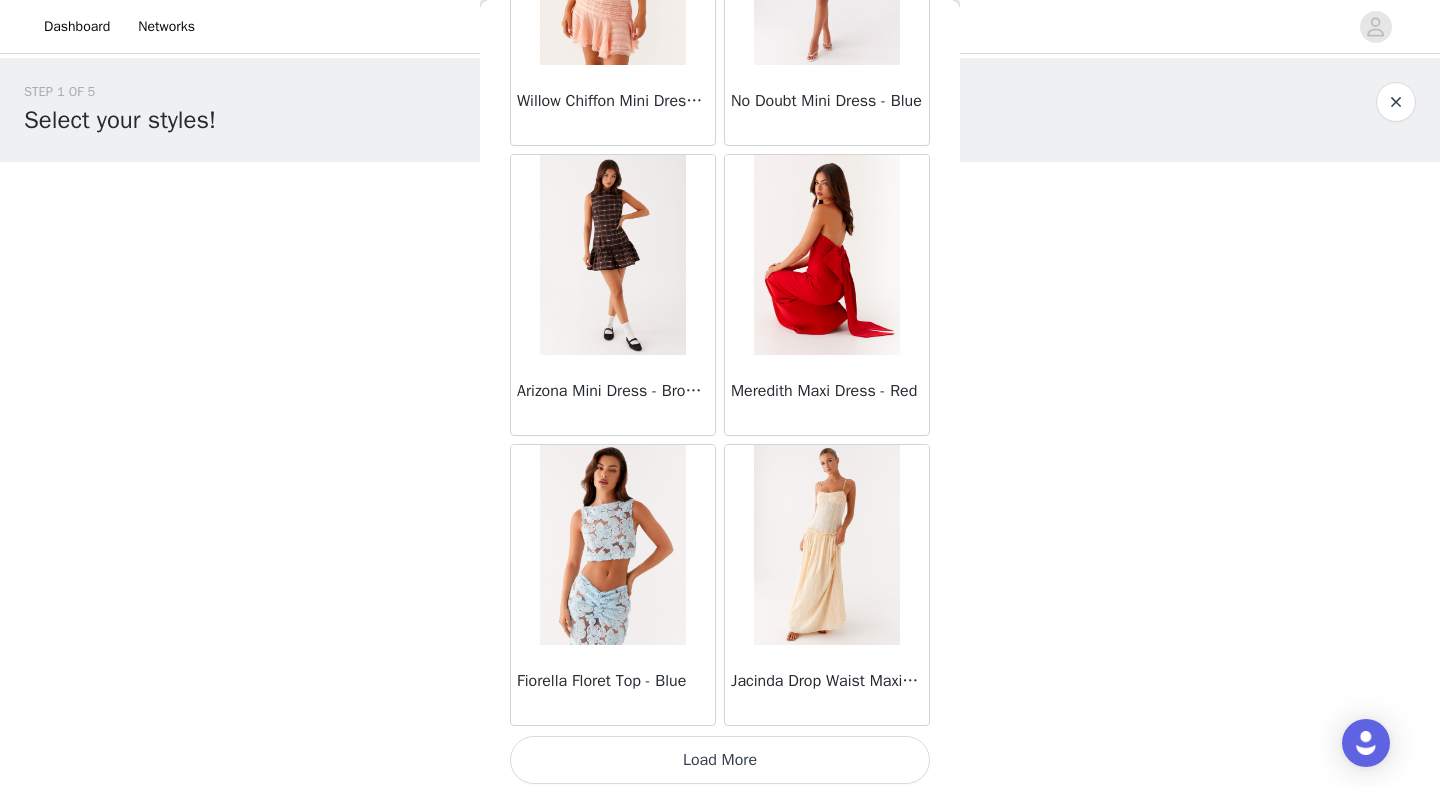 scroll, scrollTop: 28373, scrollLeft: 0, axis: vertical 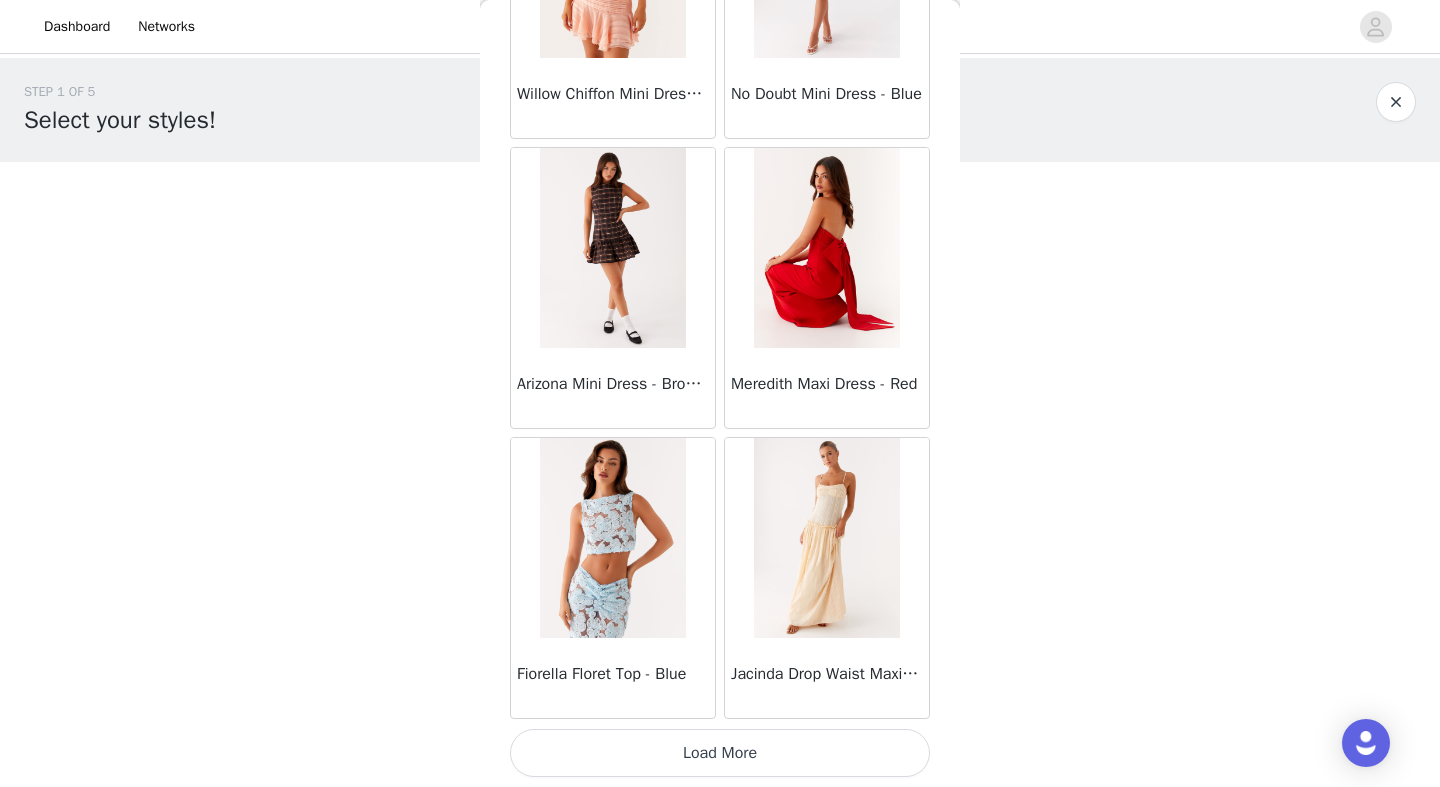 click on "Load More" at bounding box center (720, 753) 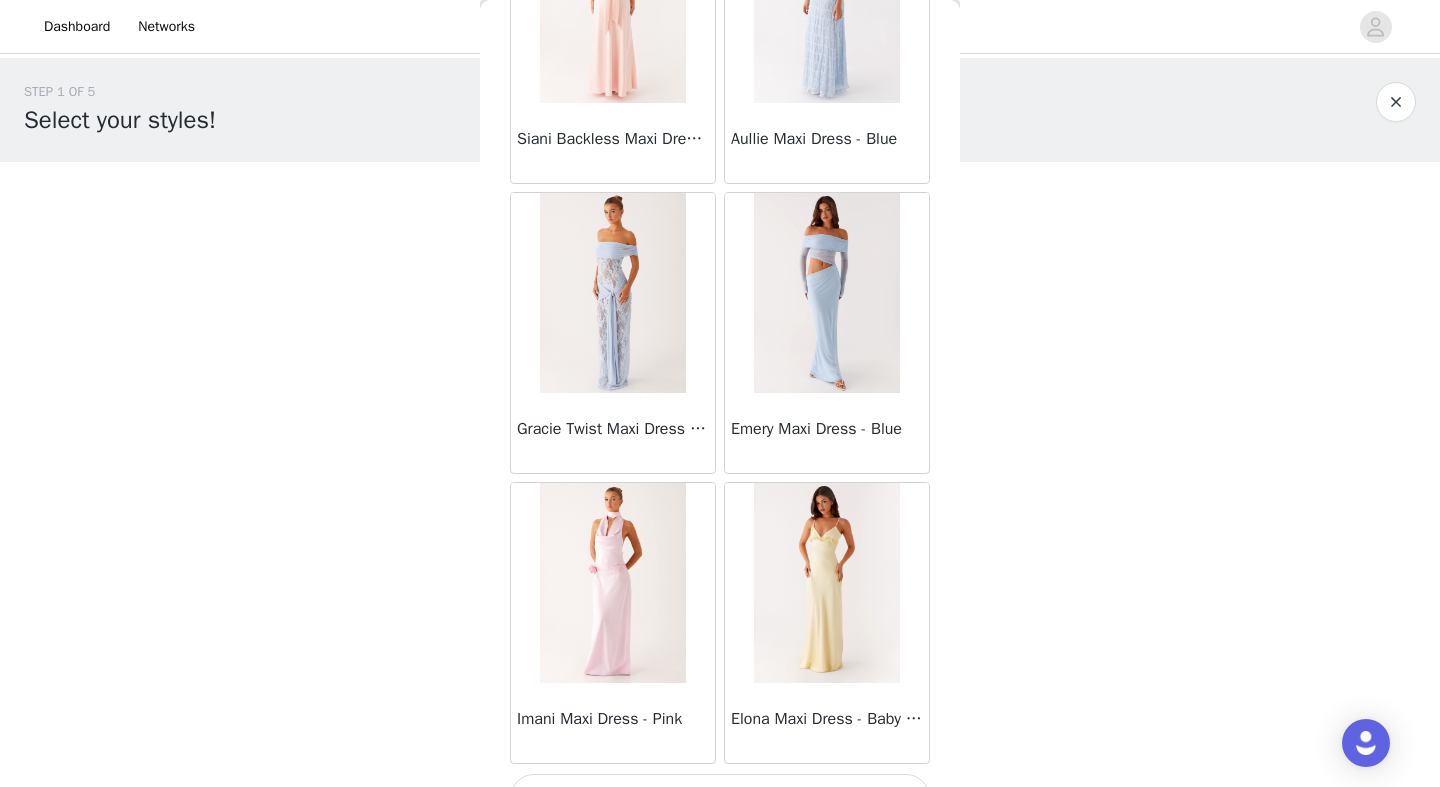 scroll, scrollTop: 31273, scrollLeft: 0, axis: vertical 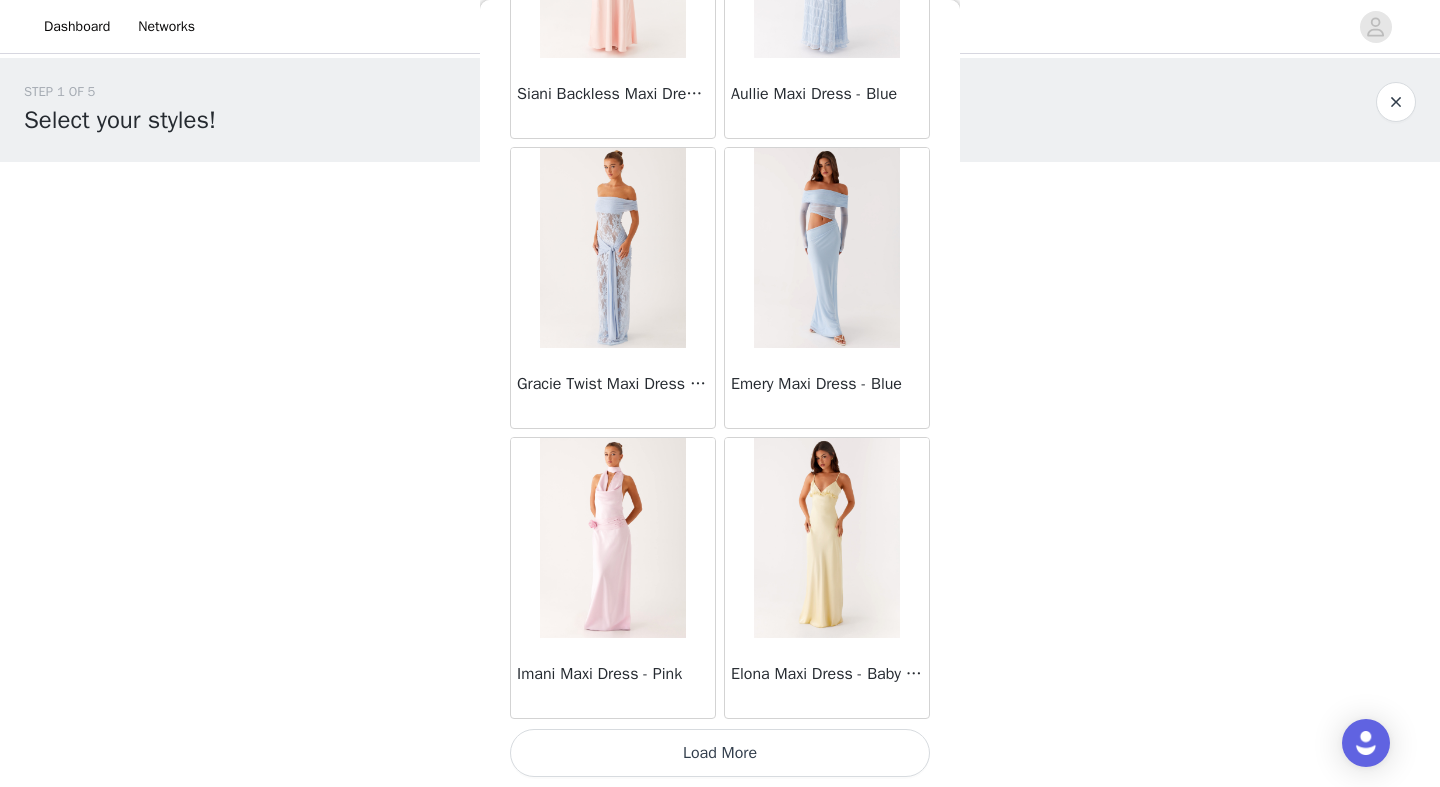 click on "Load More" at bounding box center [720, 753] 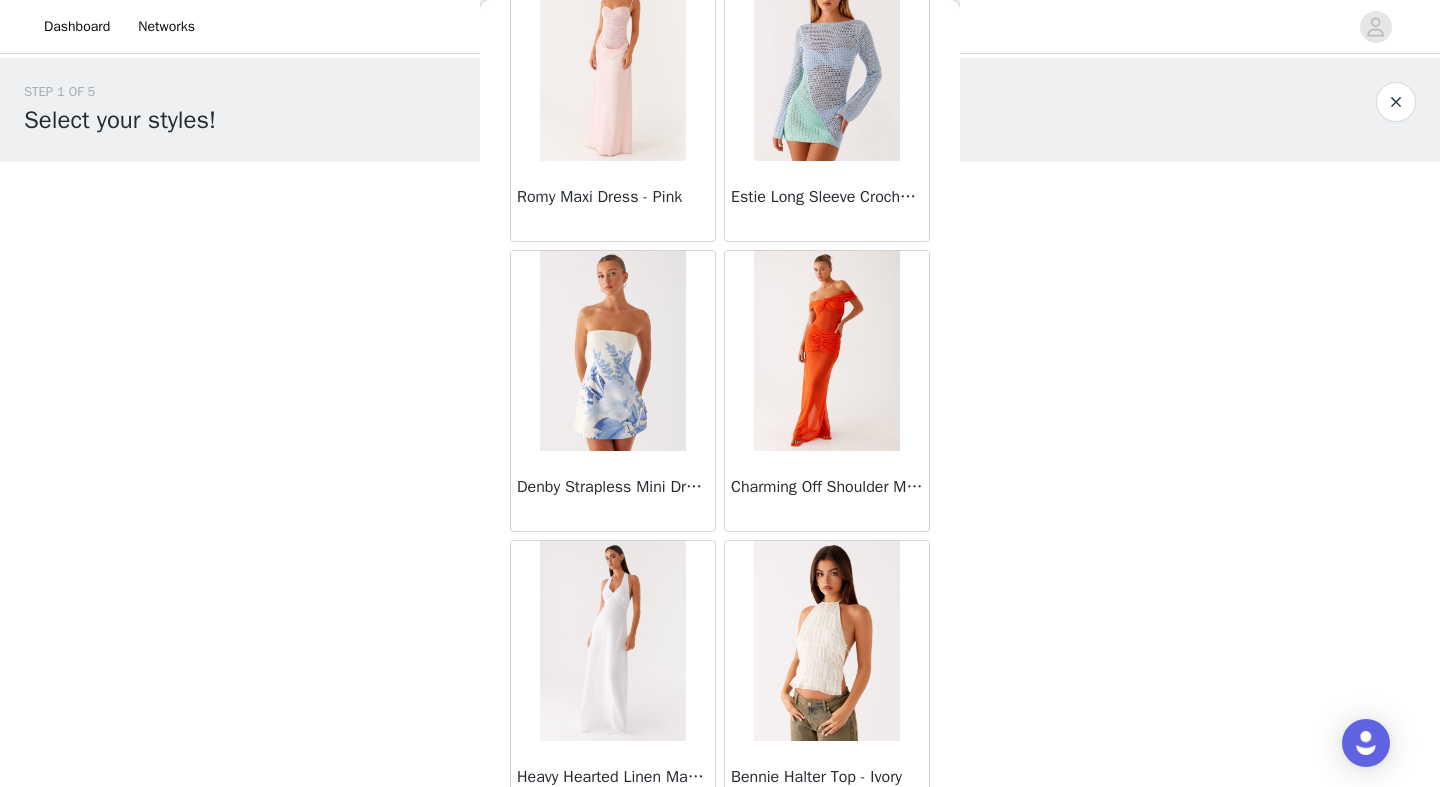 scroll, scrollTop: 34173, scrollLeft: 0, axis: vertical 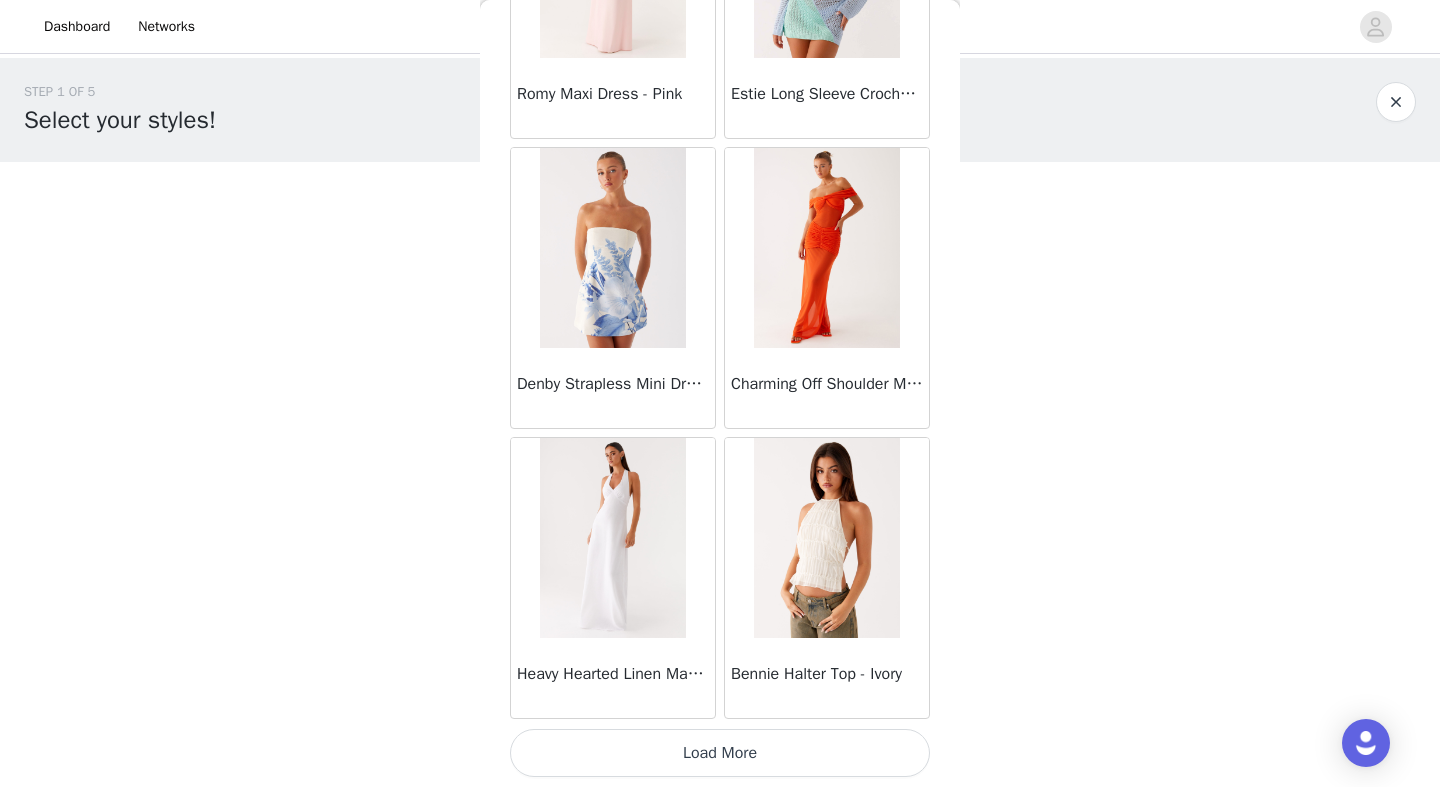 click on "Load More" at bounding box center [720, 753] 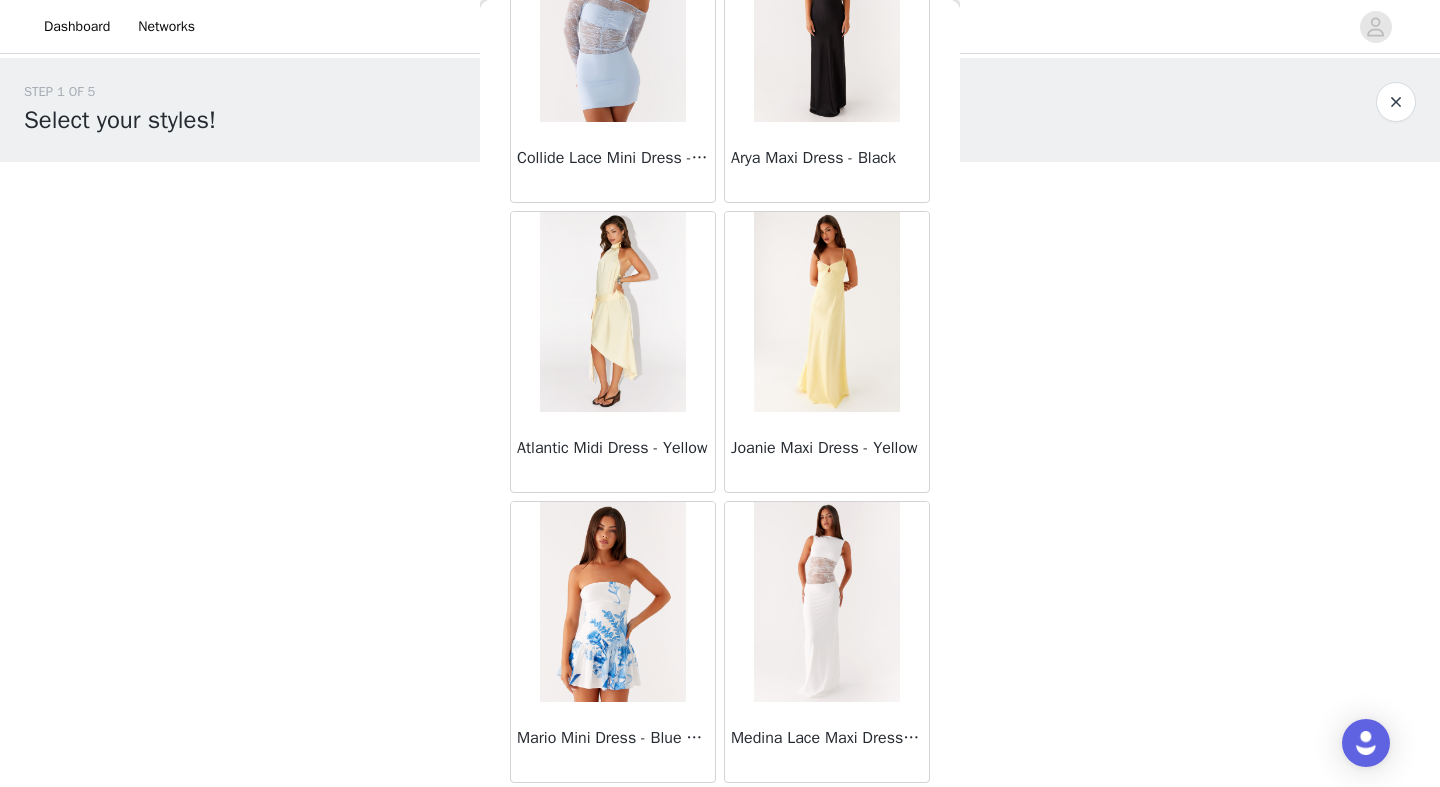 scroll, scrollTop: 37073, scrollLeft: 0, axis: vertical 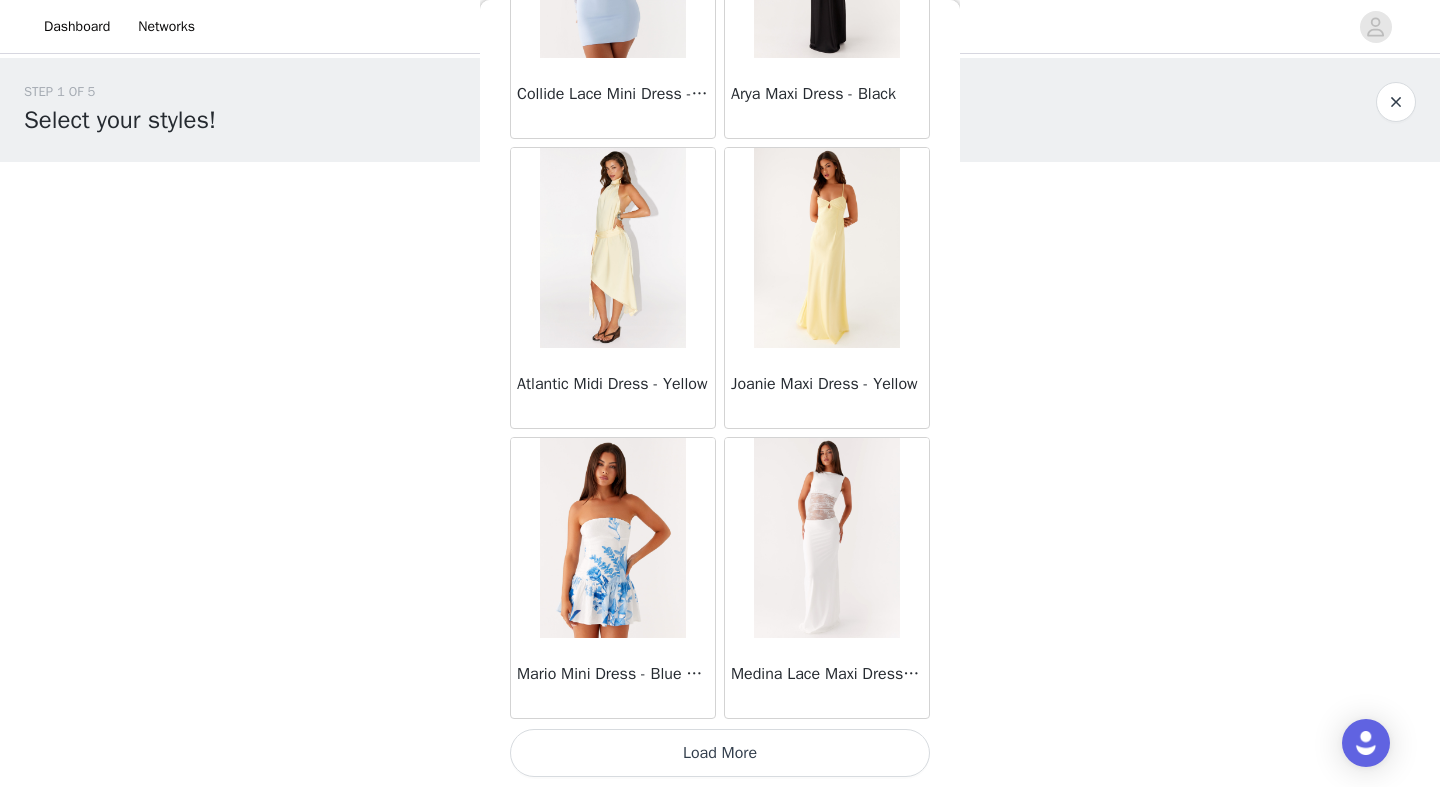 click on "Load More" at bounding box center [720, 753] 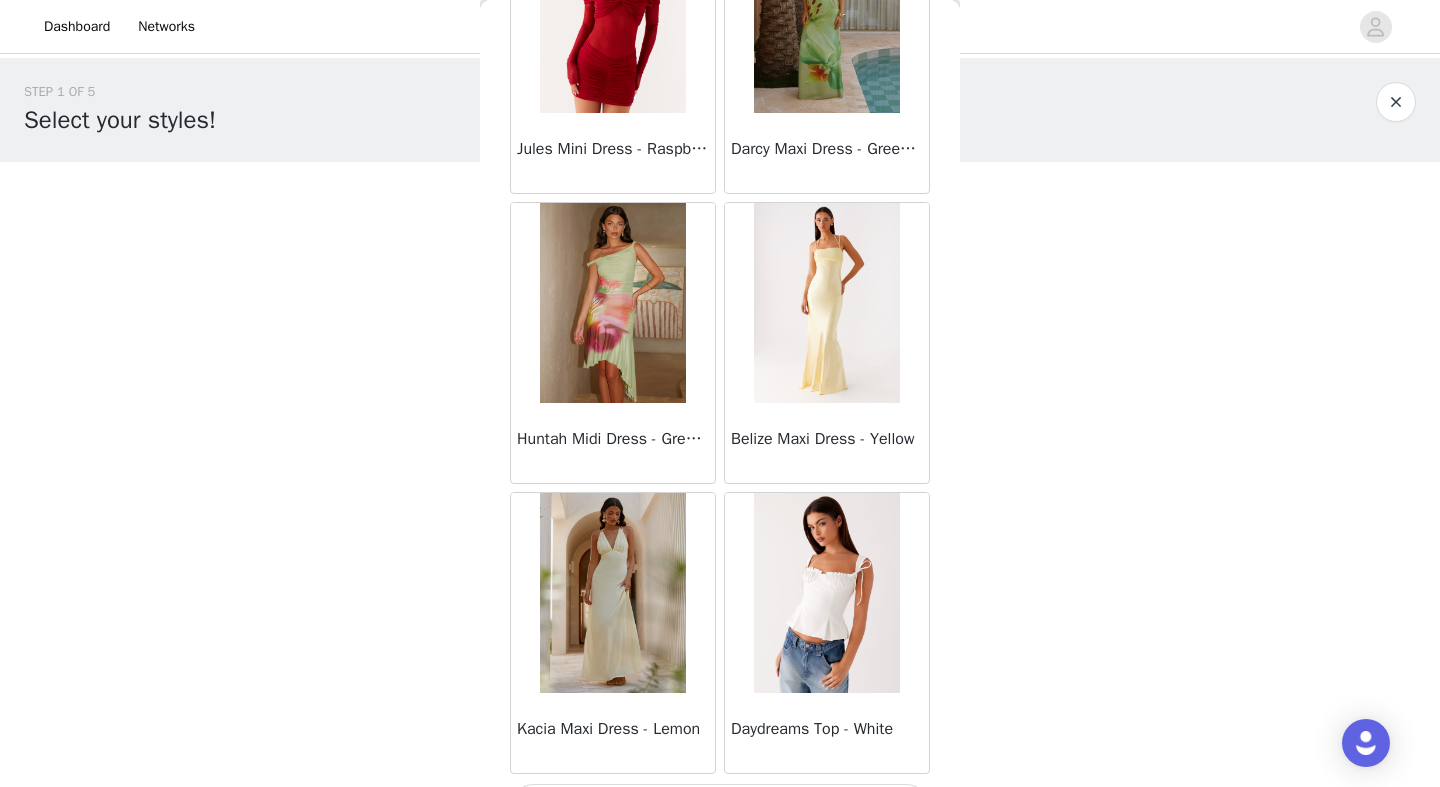 scroll, scrollTop: 39973, scrollLeft: 0, axis: vertical 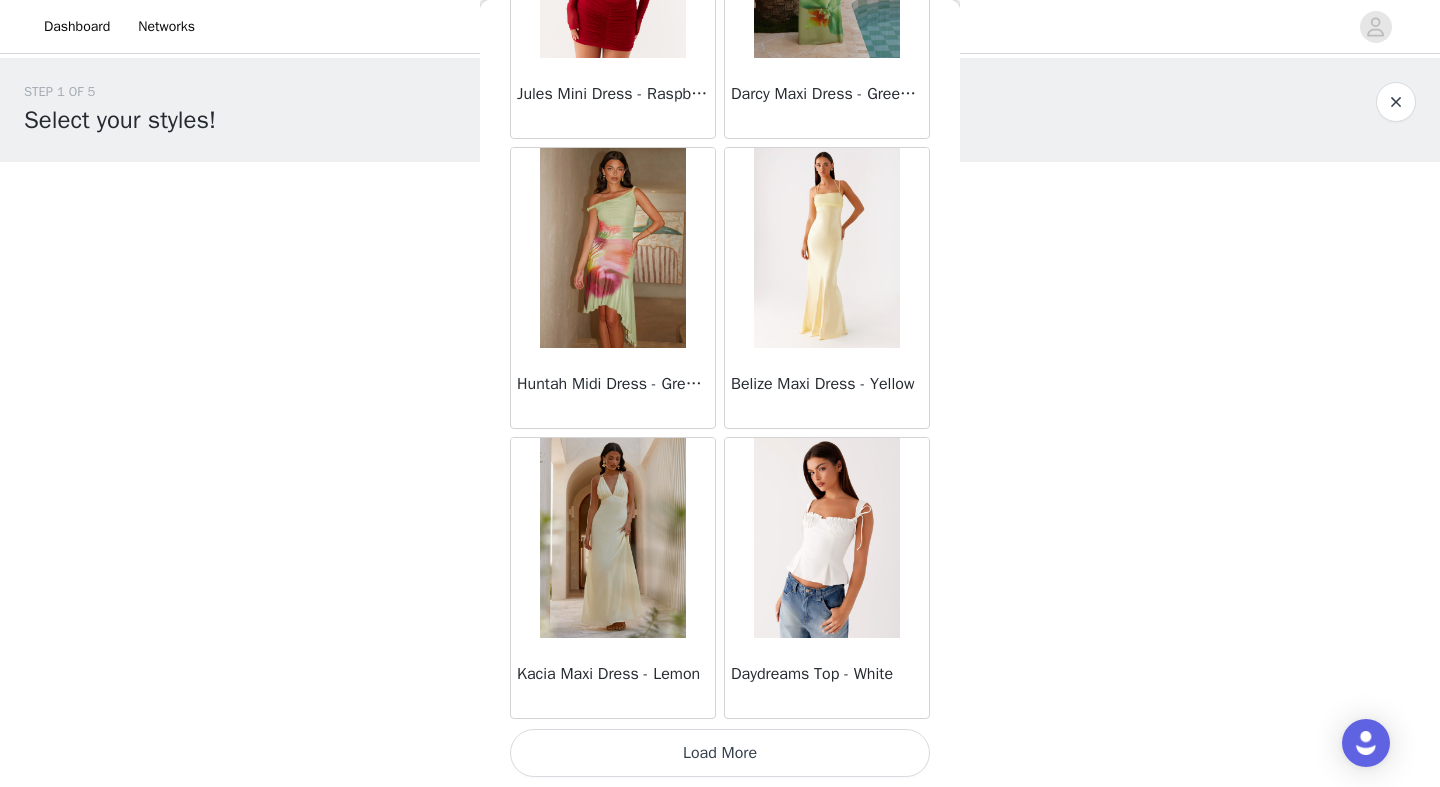click on "Load More" at bounding box center [720, 753] 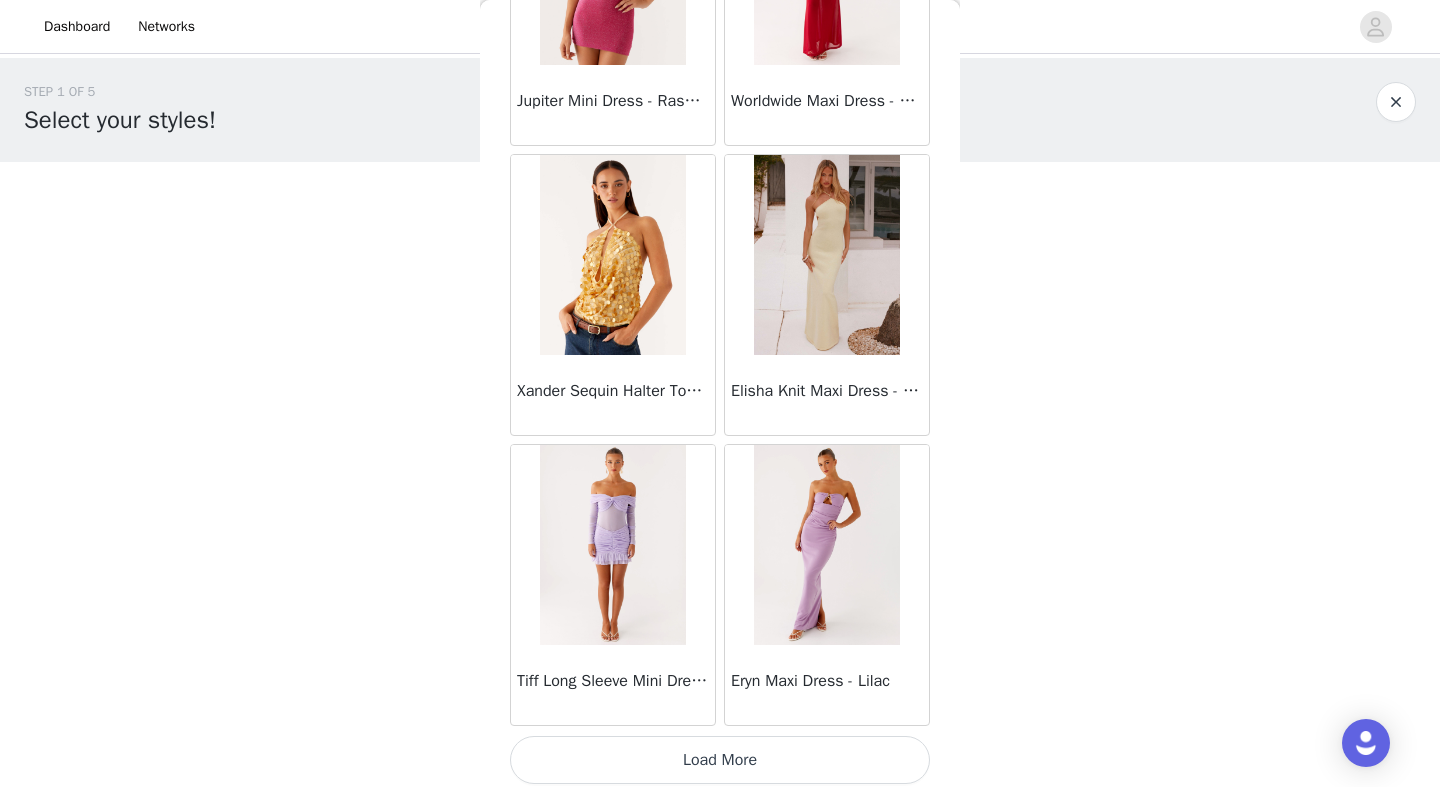scroll, scrollTop: 42873, scrollLeft: 0, axis: vertical 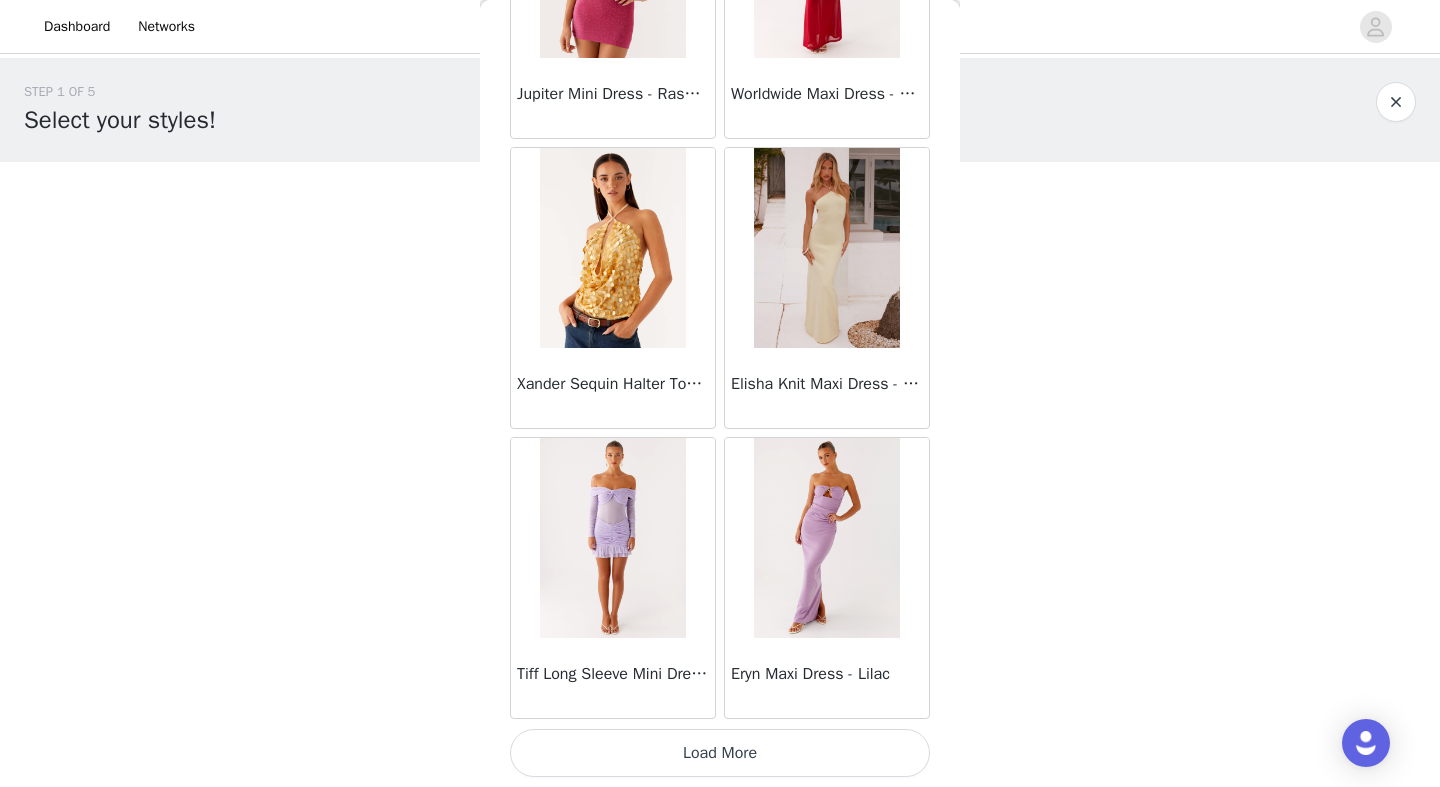 click on "Load More" at bounding box center [720, 753] 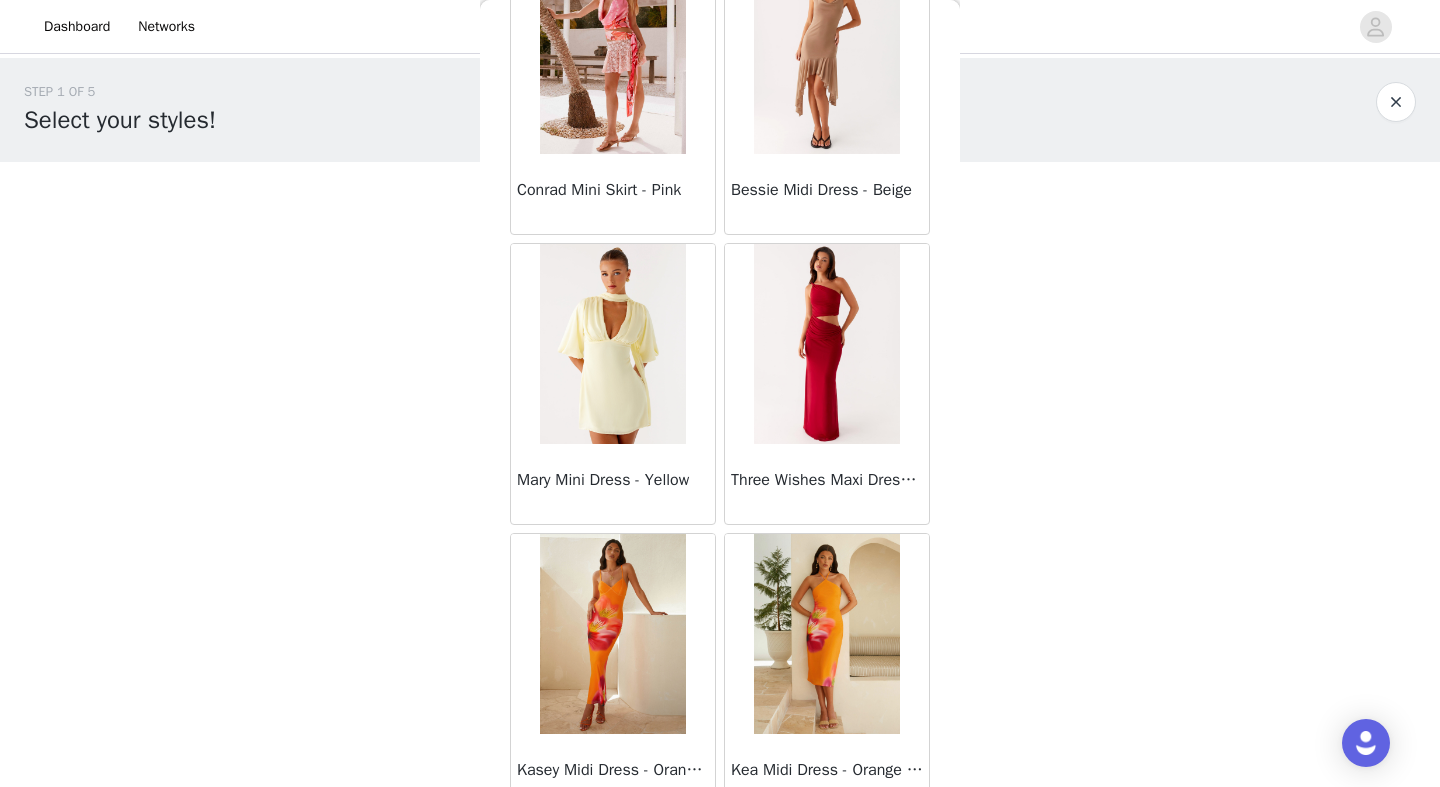 scroll, scrollTop: 45773, scrollLeft: 0, axis: vertical 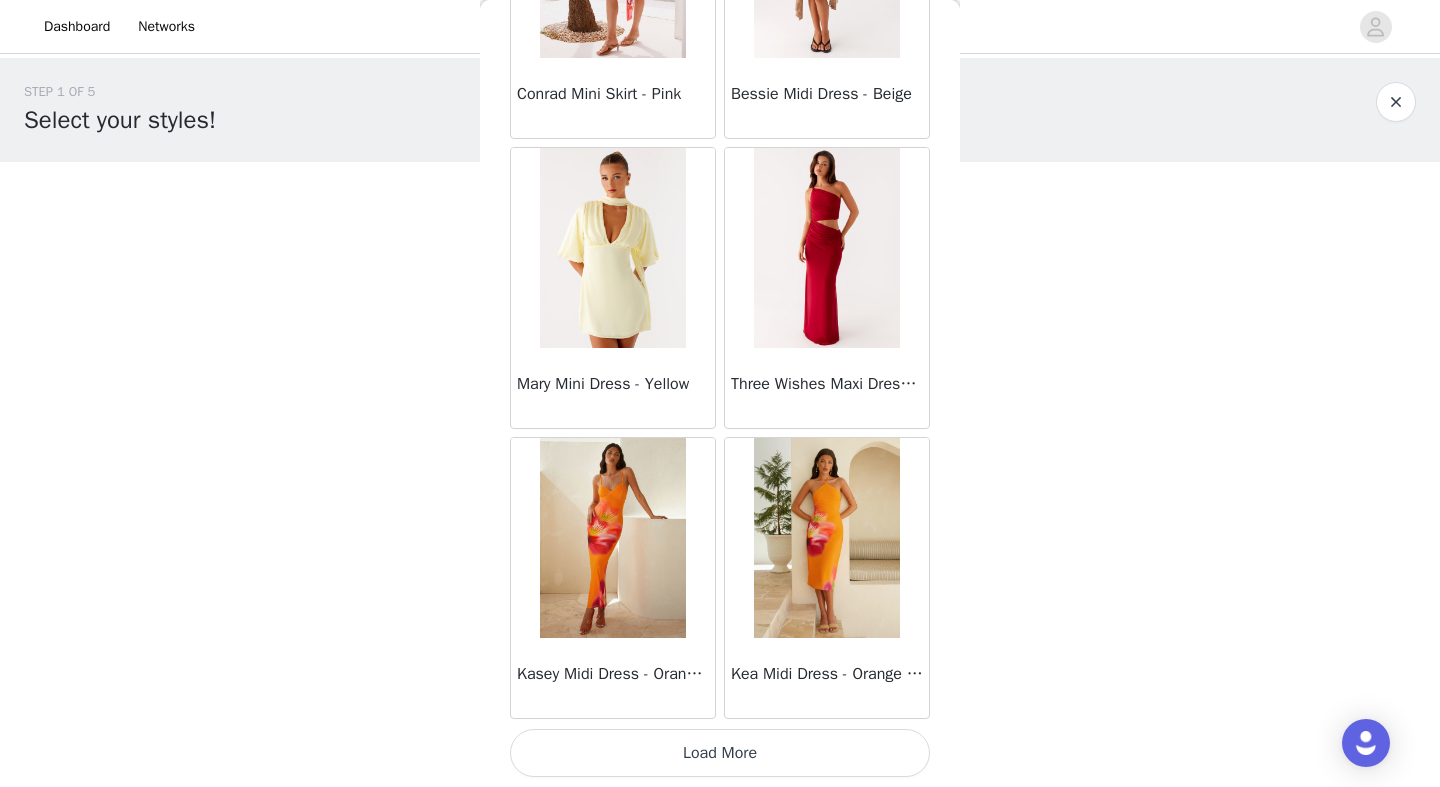 click on "Load More" at bounding box center [720, 753] 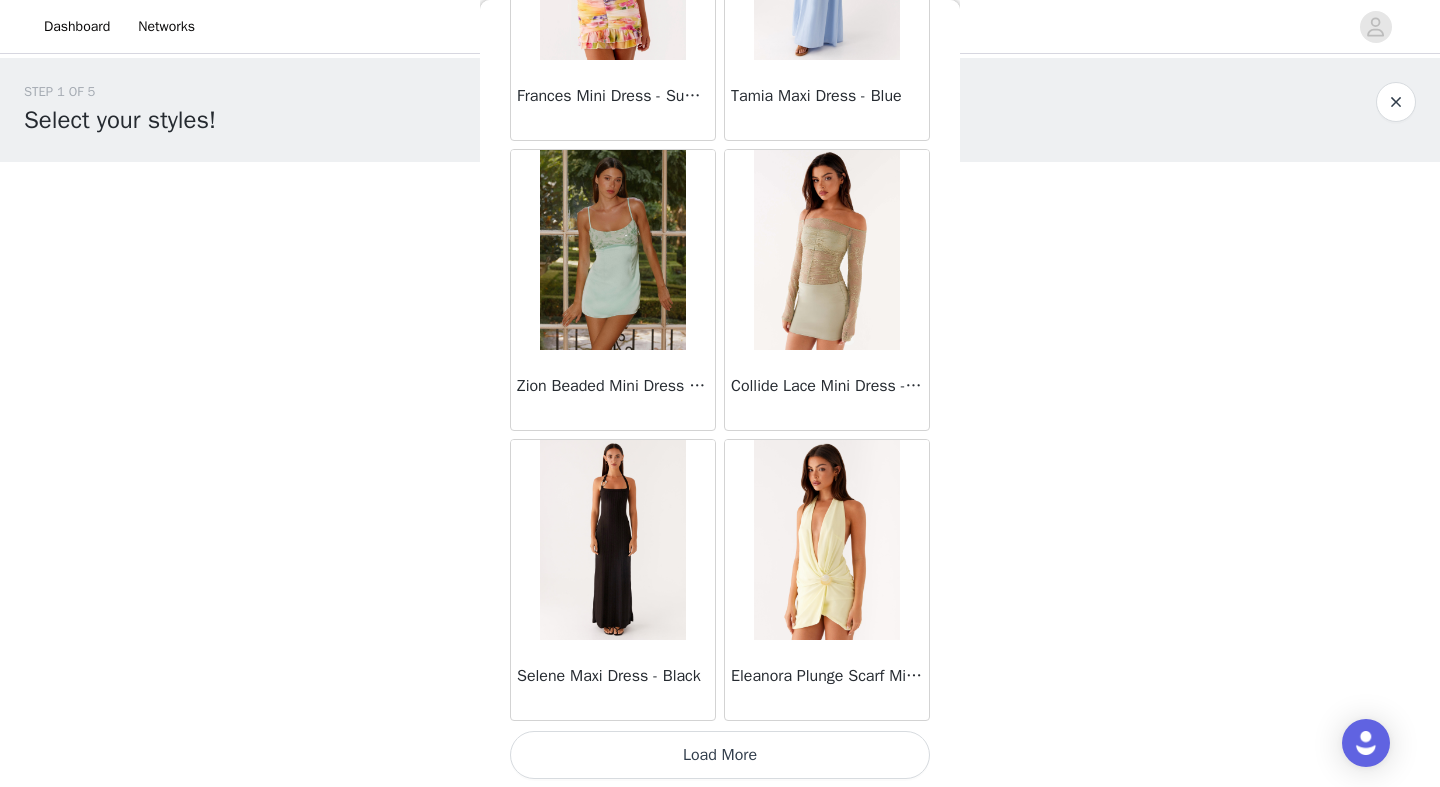 scroll, scrollTop: 48673, scrollLeft: 0, axis: vertical 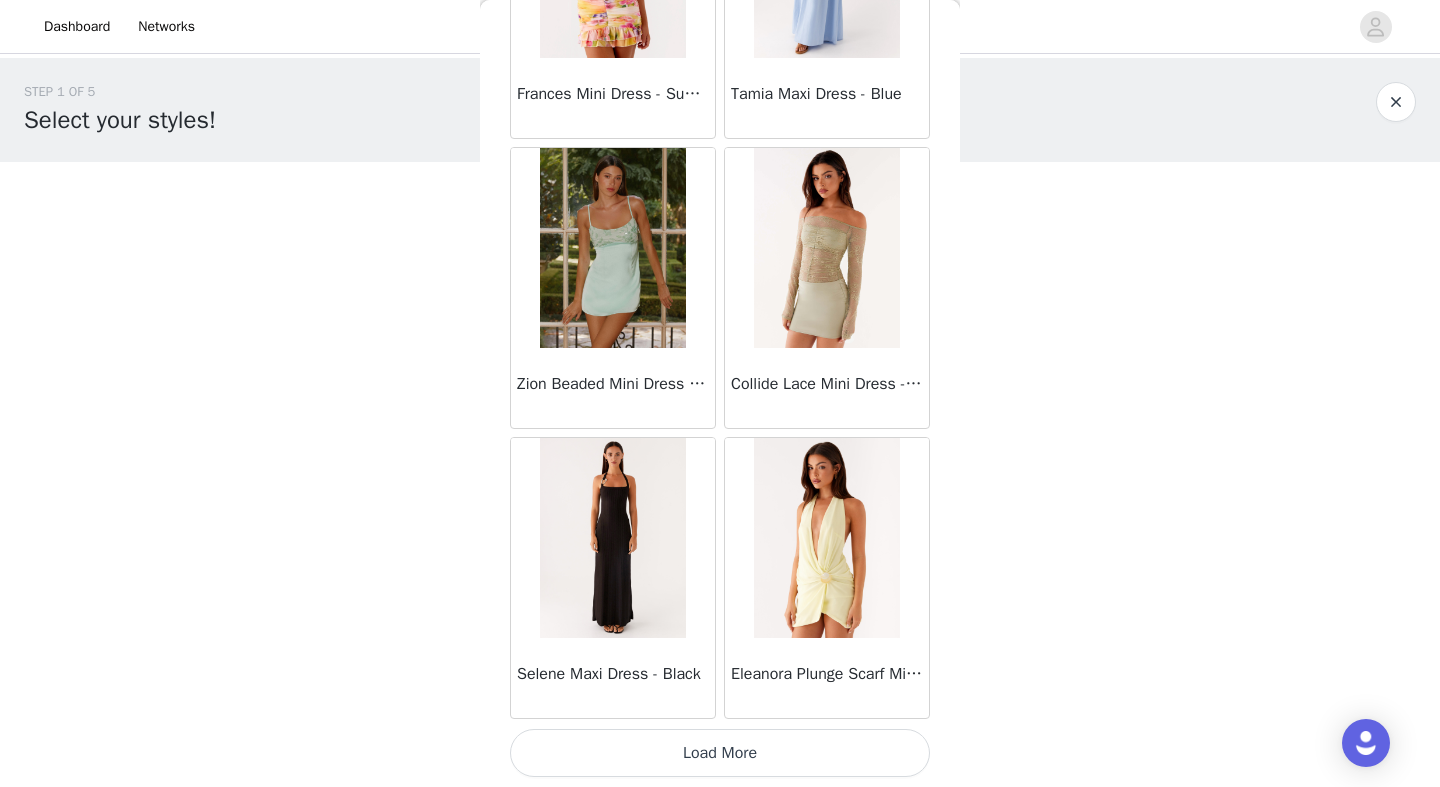 click on "Load More" at bounding box center [720, 753] 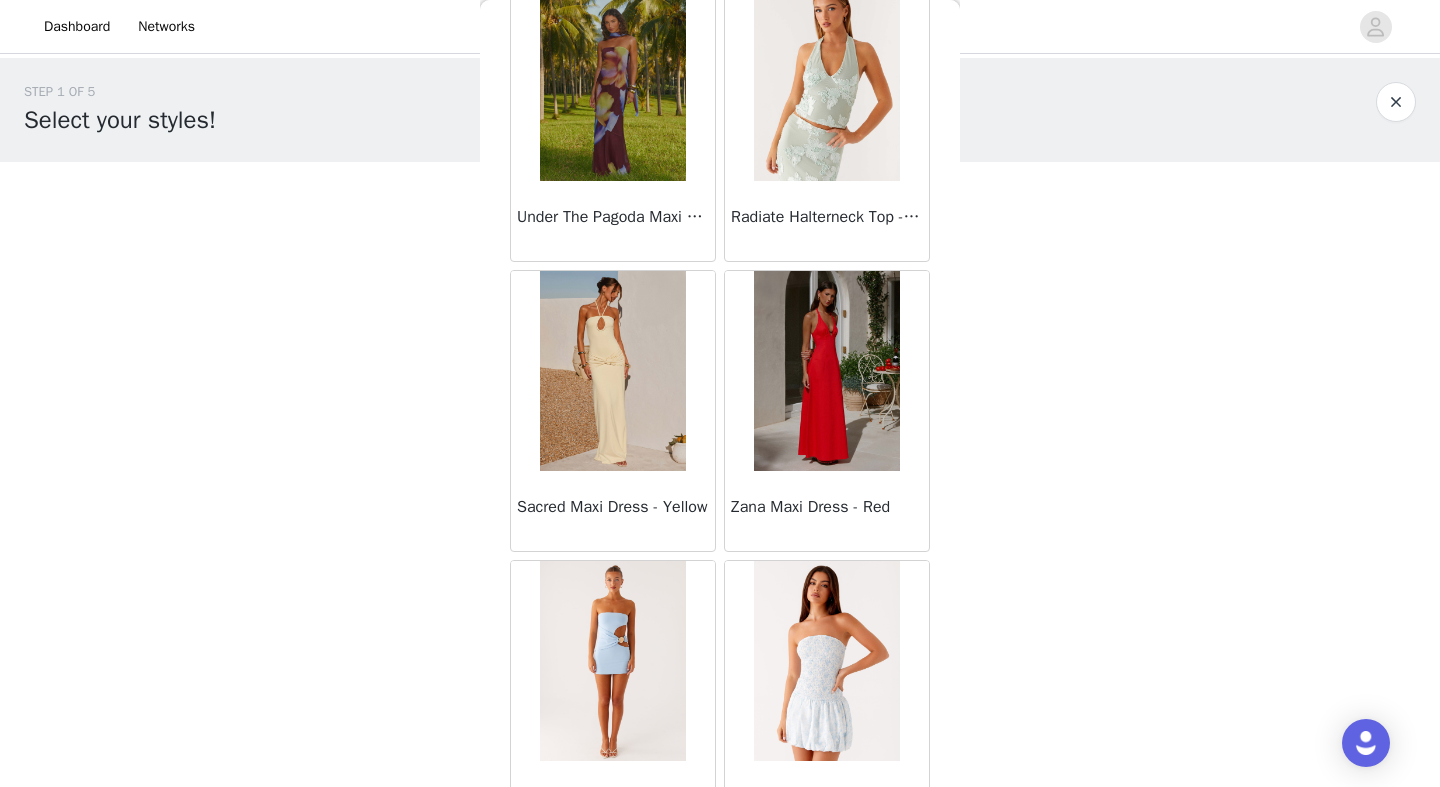scroll, scrollTop: 51573, scrollLeft: 0, axis: vertical 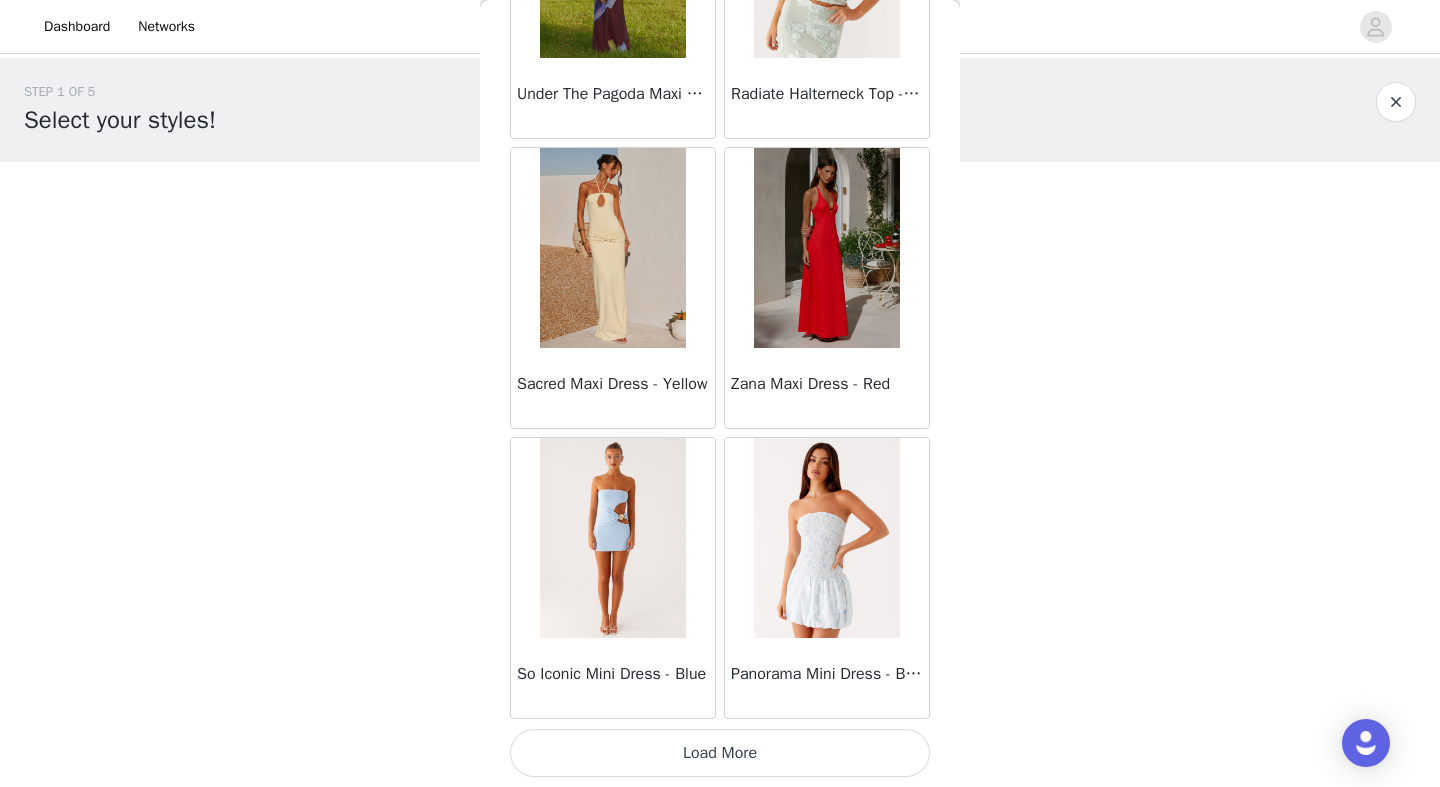 click on "Load More" at bounding box center [720, 753] 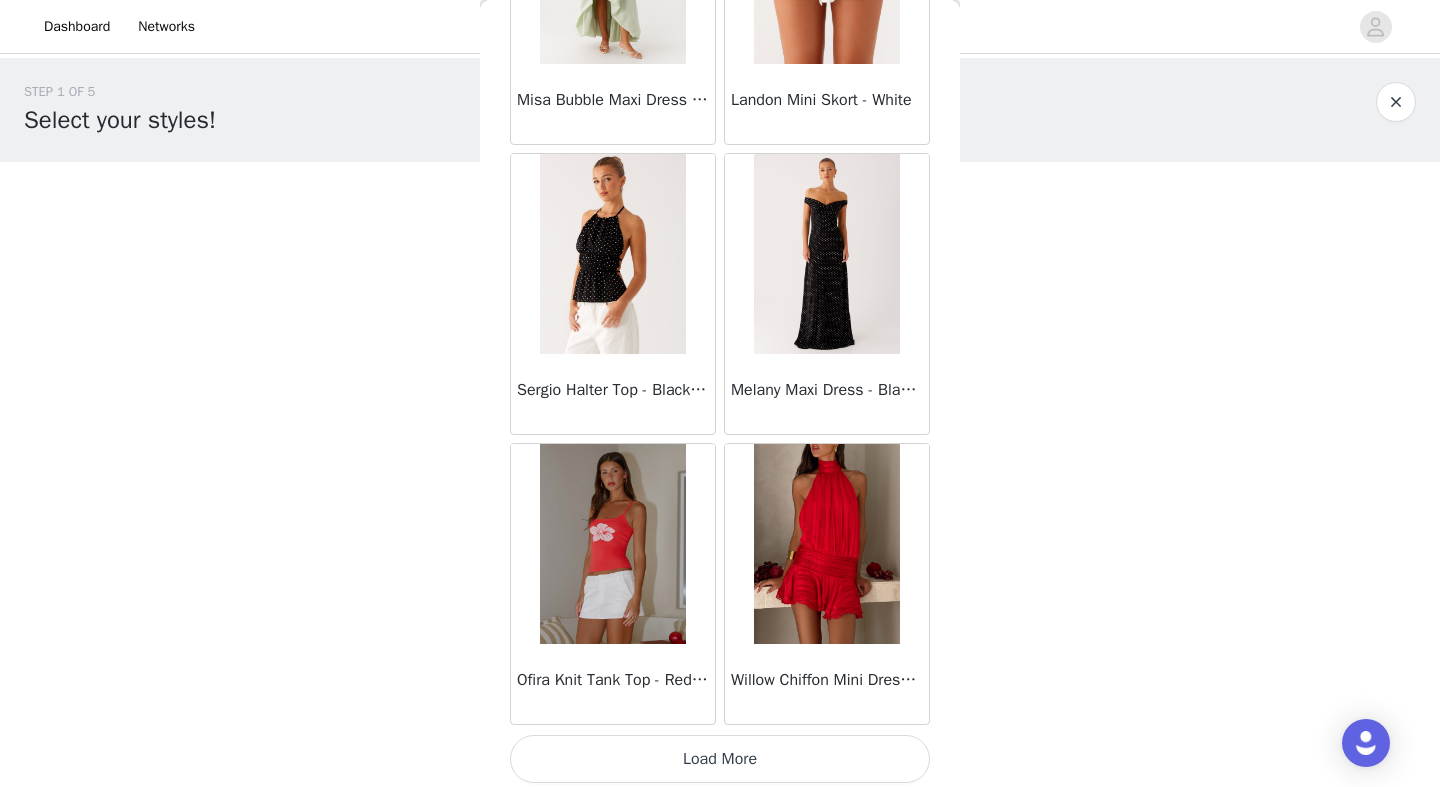 scroll, scrollTop: 54473, scrollLeft: 0, axis: vertical 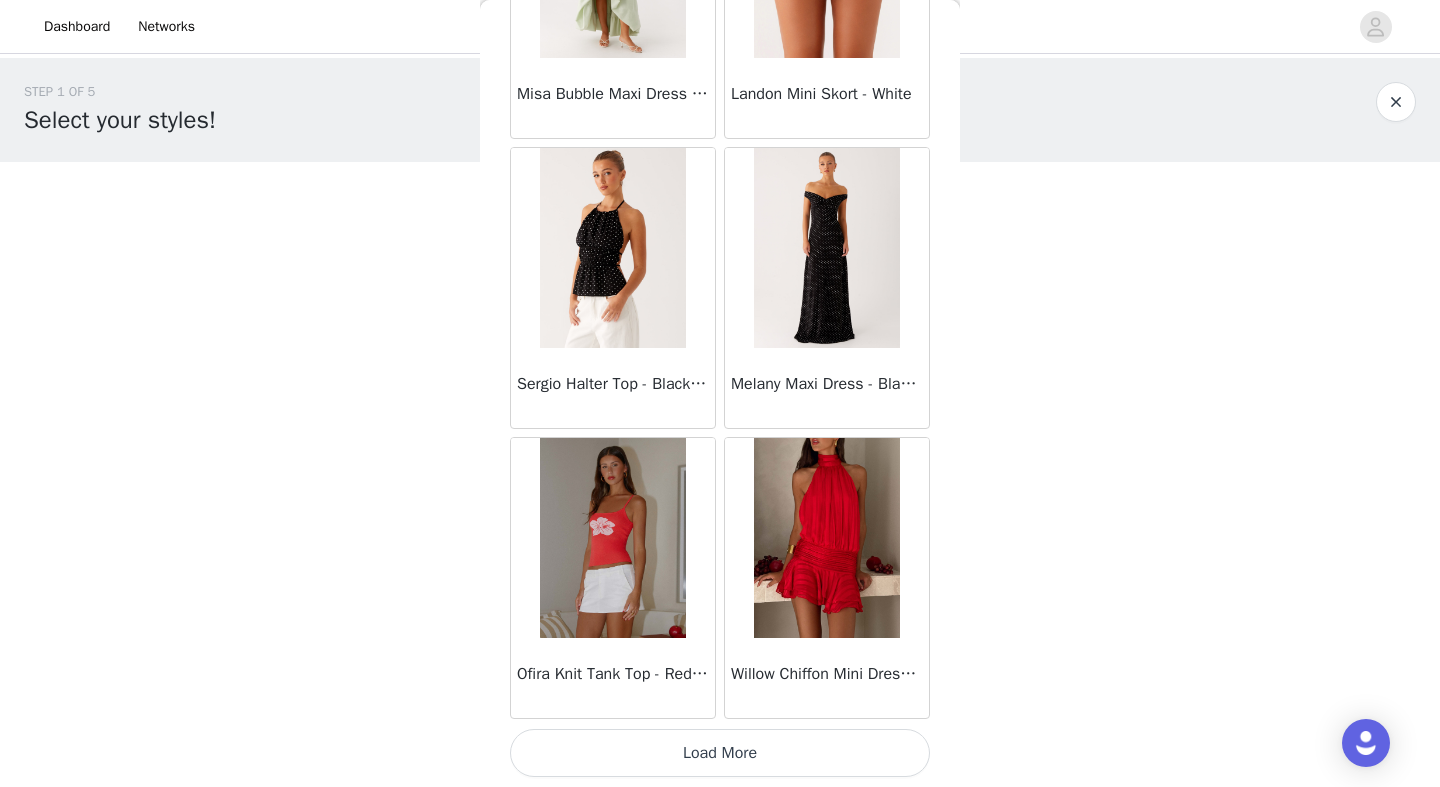click on "Load More" at bounding box center [720, 753] 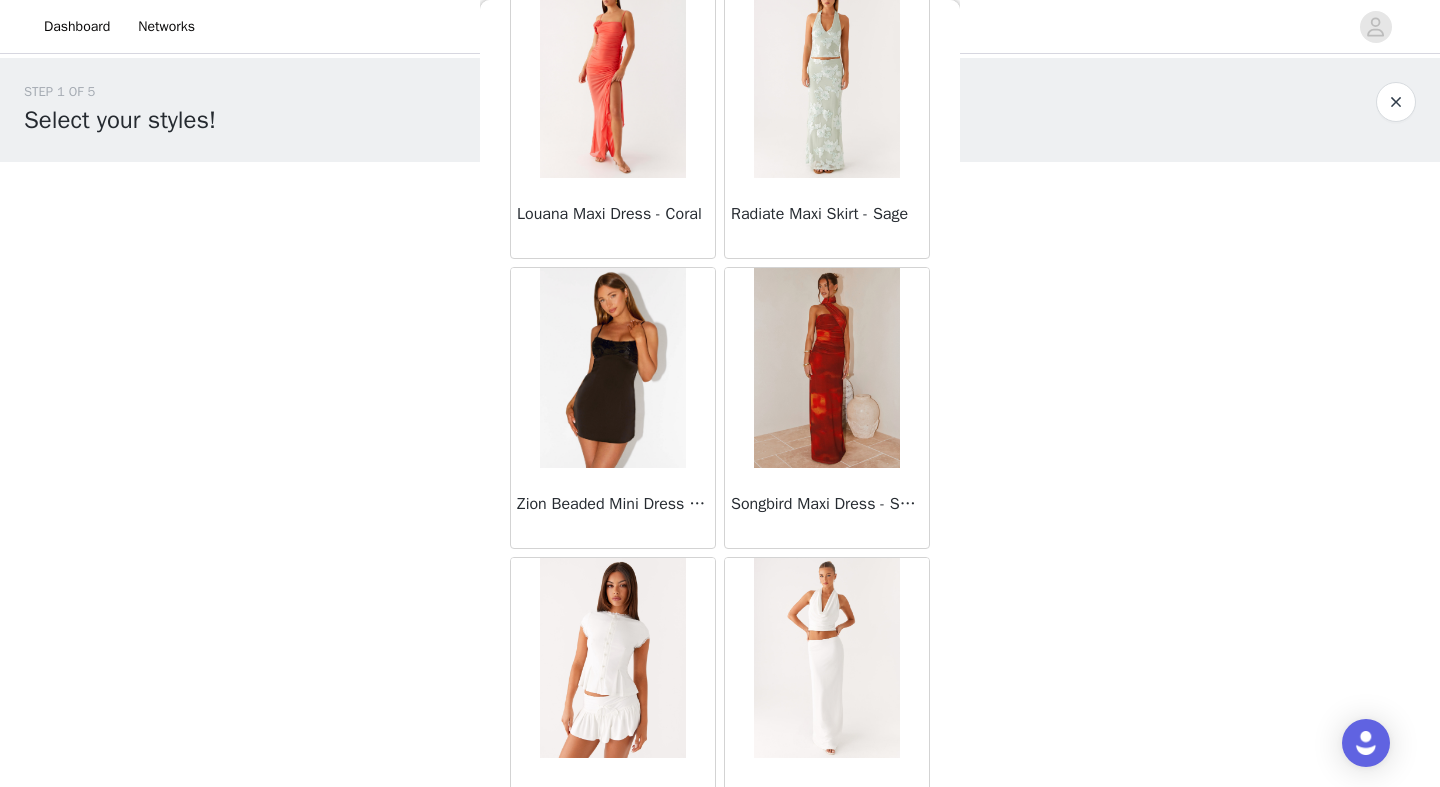 scroll, scrollTop: 57373, scrollLeft: 0, axis: vertical 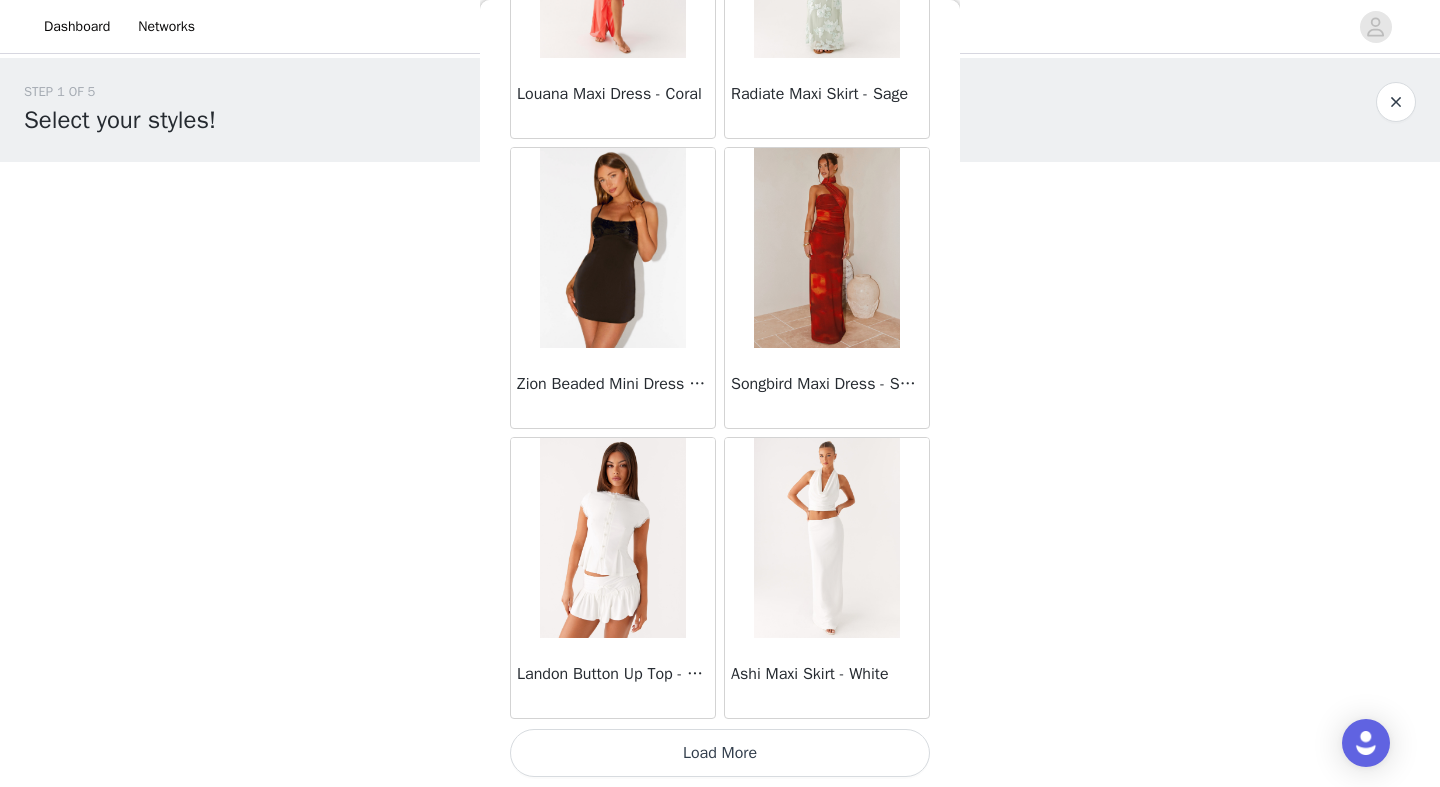 click on "Load More" at bounding box center [720, 753] 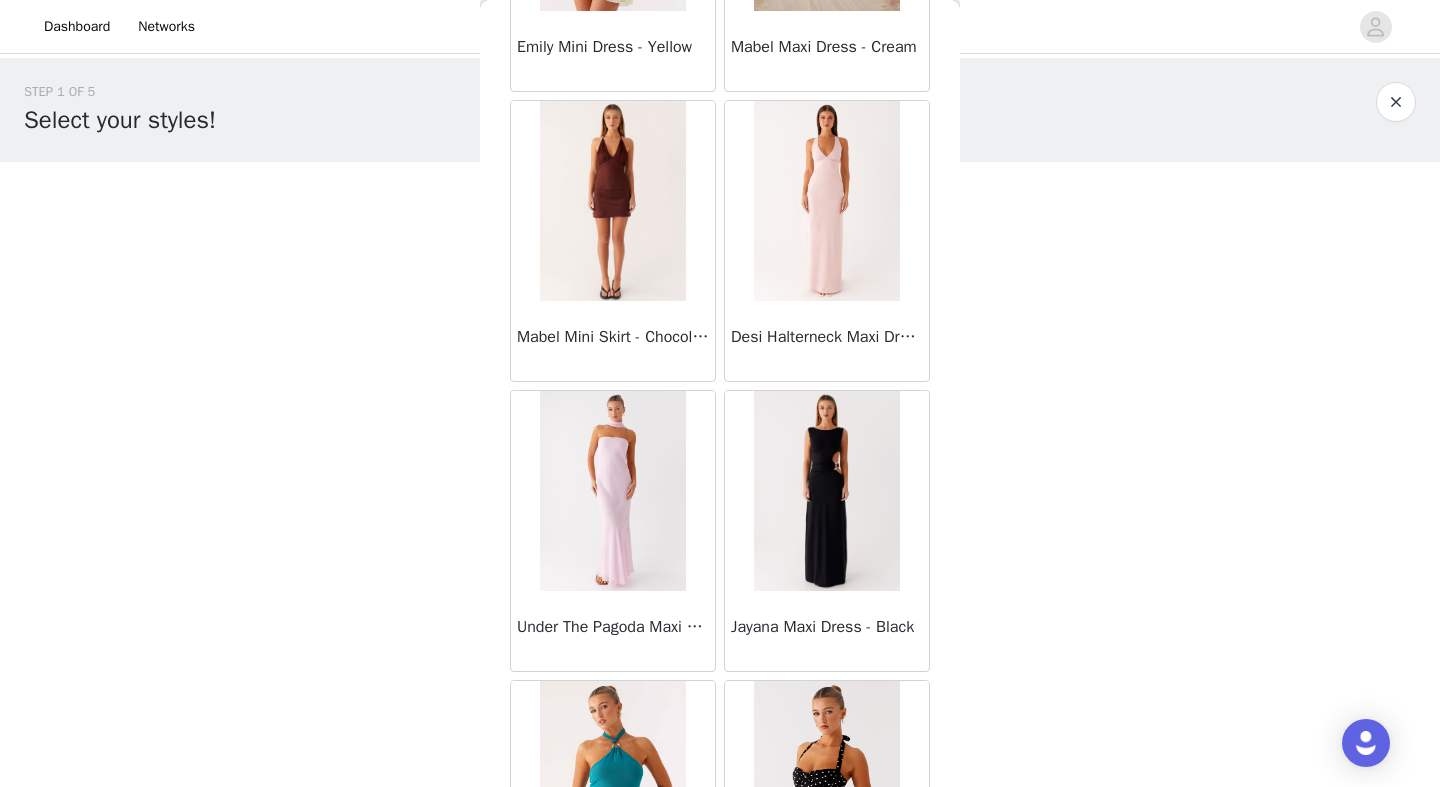 scroll, scrollTop: 60273, scrollLeft: 0, axis: vertical 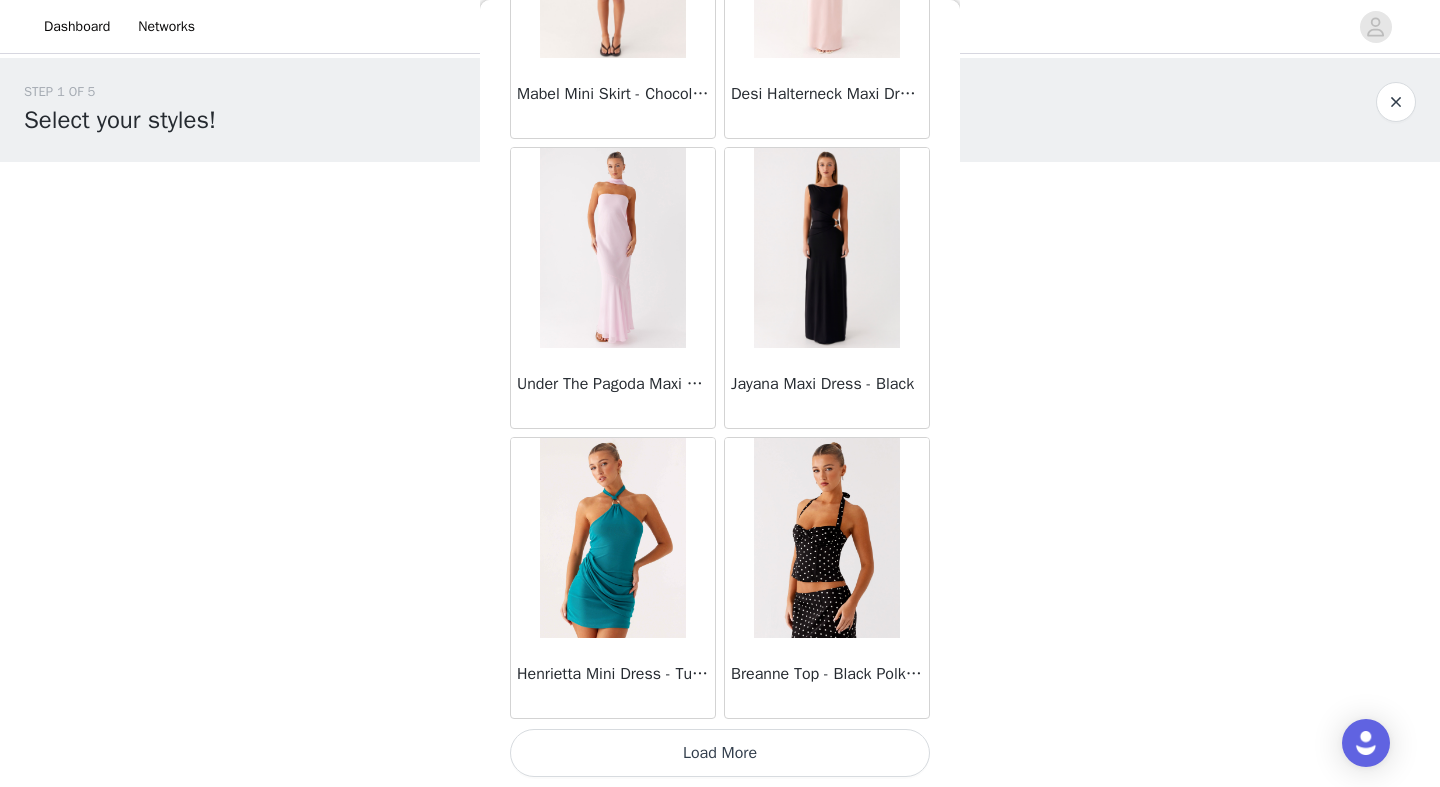 click on "Load More" at bounding box center [720, 753] 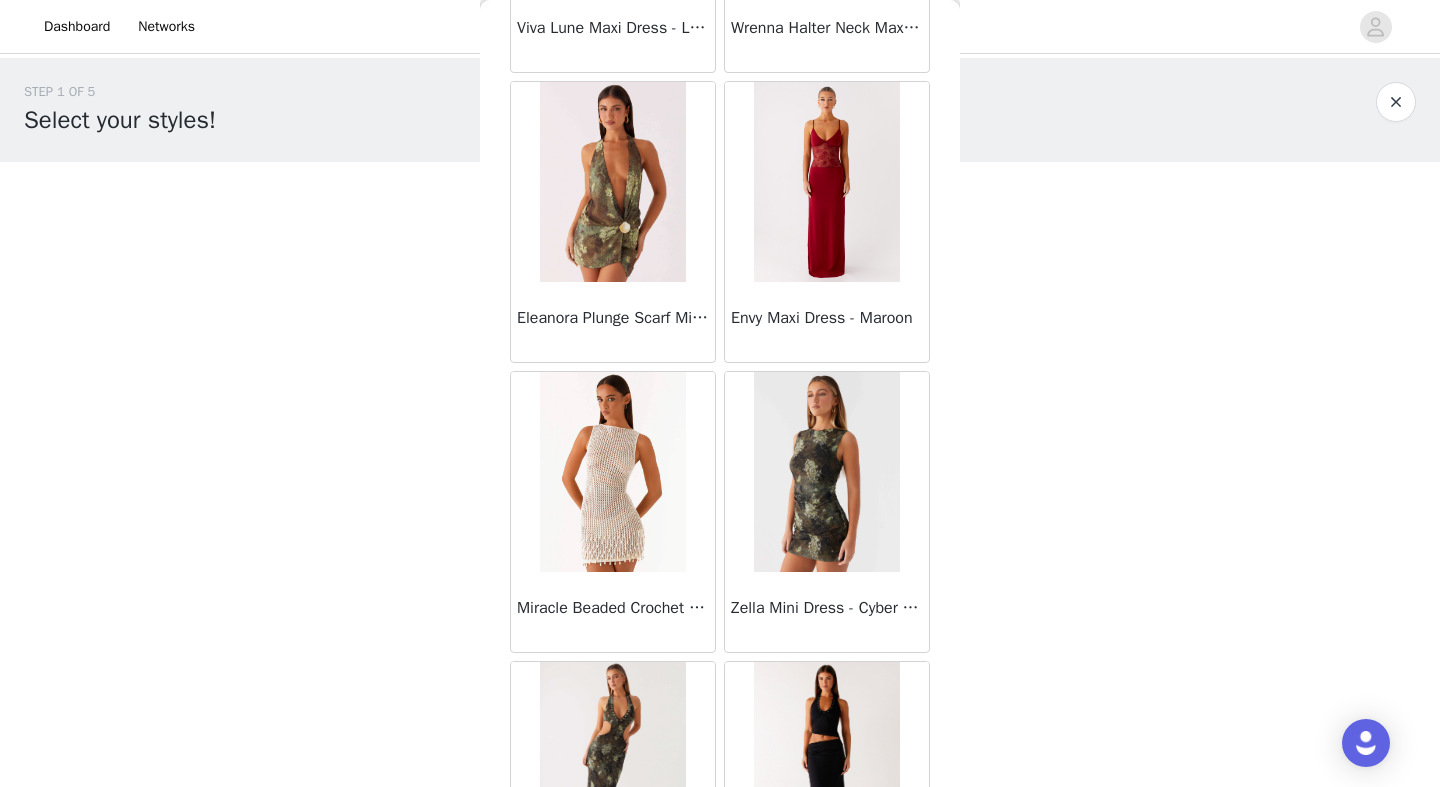 scroll, scrollTop: 63173, scrollLeft: 0, axis: vertical 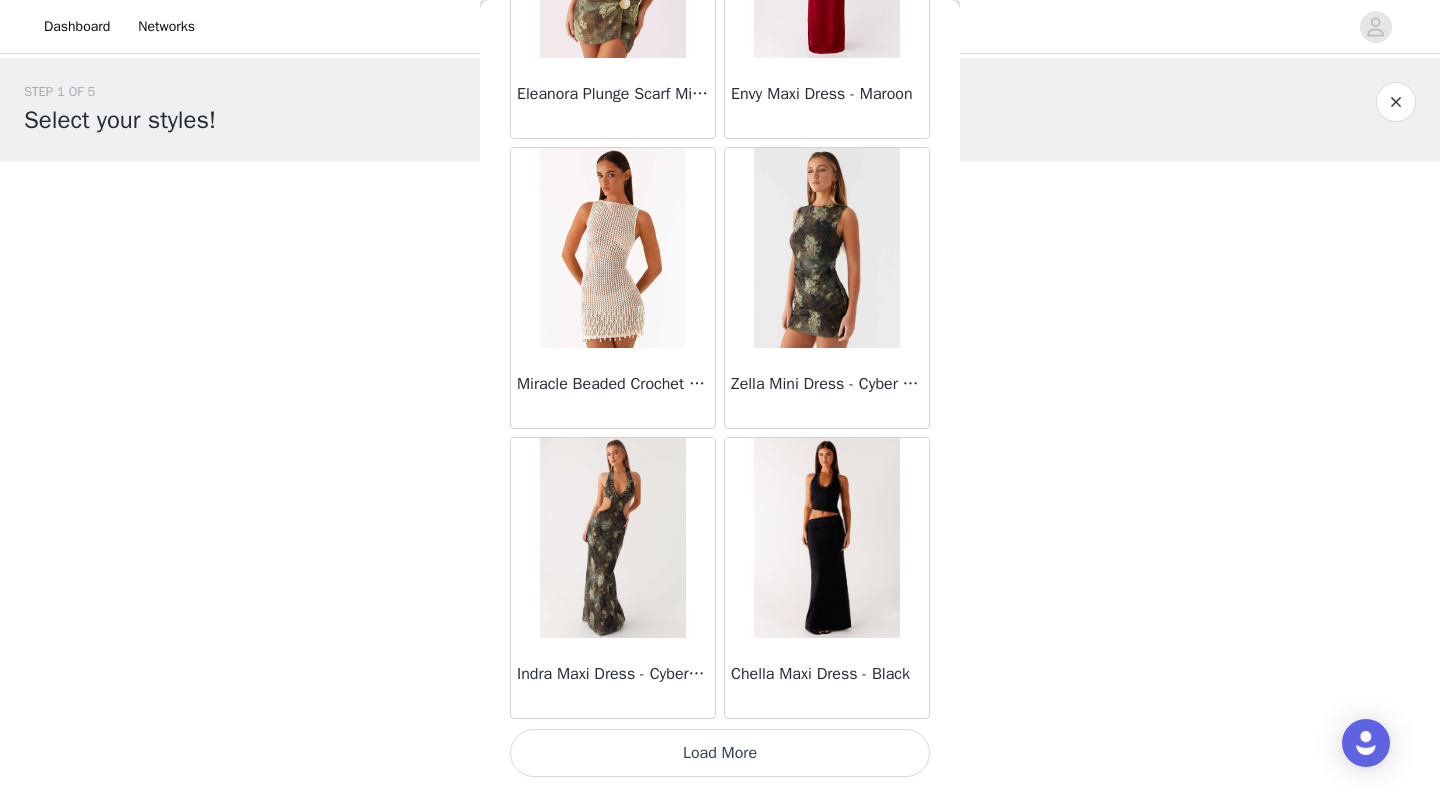 click on "Load More" at bounding box center (720, 753) 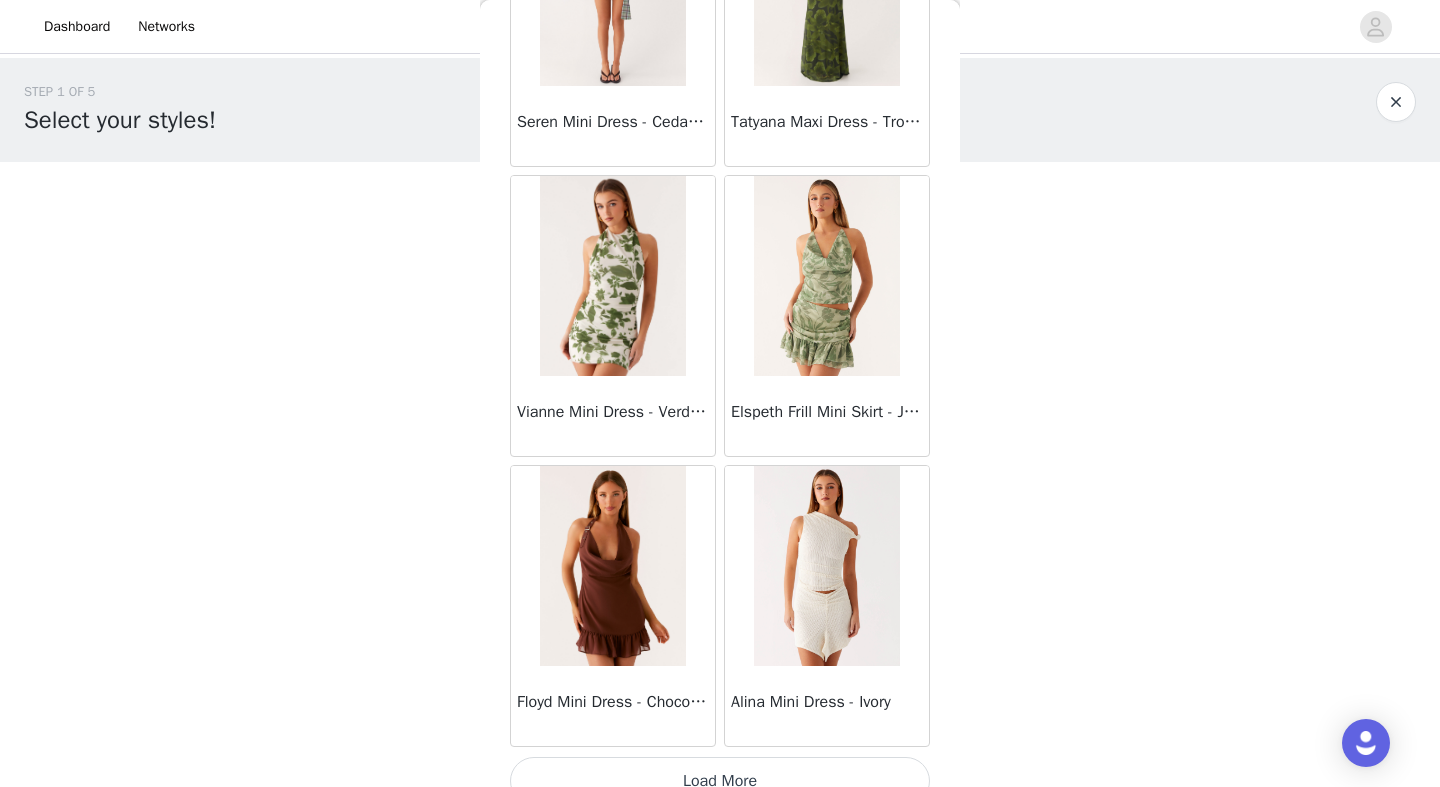 scroll, scrollTop: 66073, scrollLeft: 0, axis: vertical 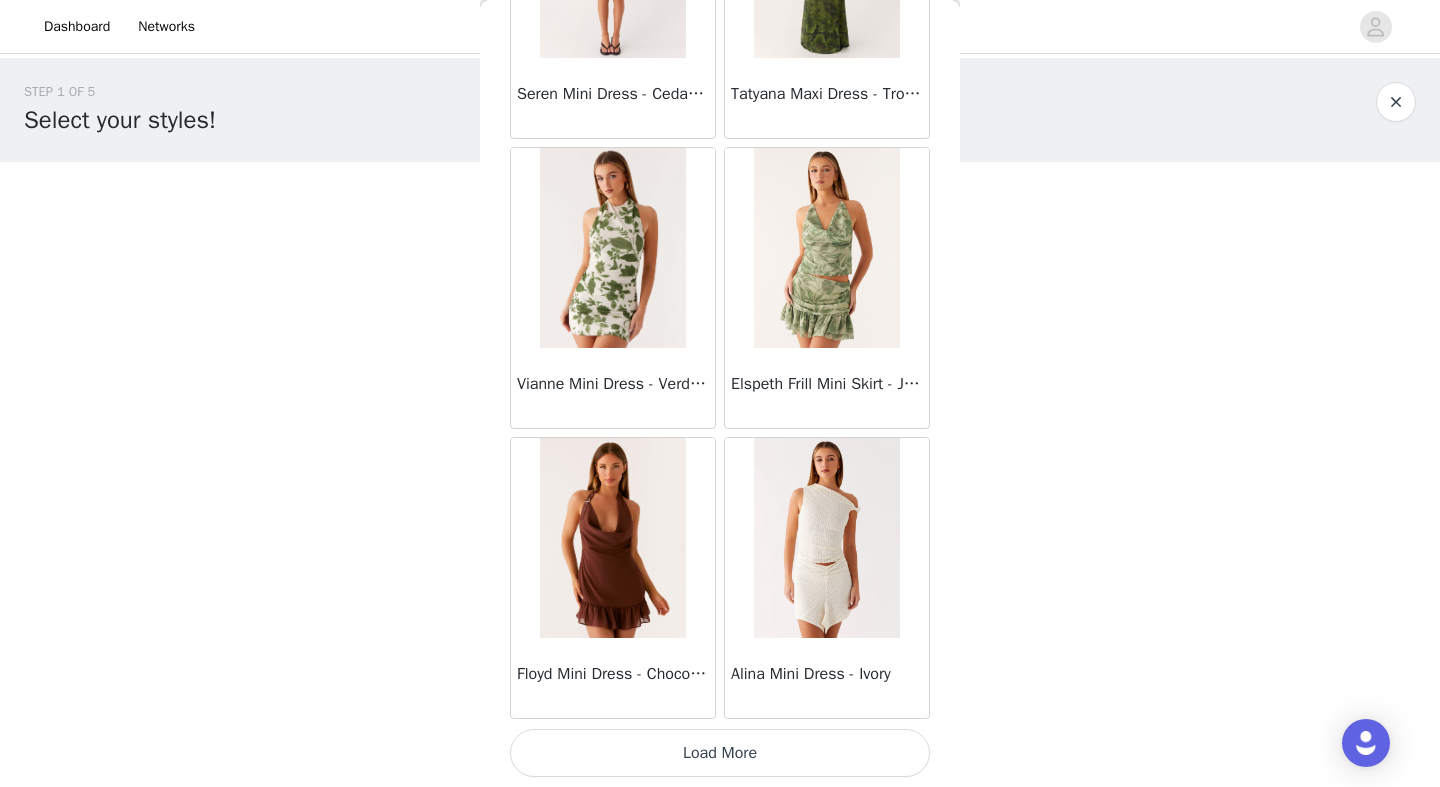 click on "Load More" at bounding box center (720, 753) 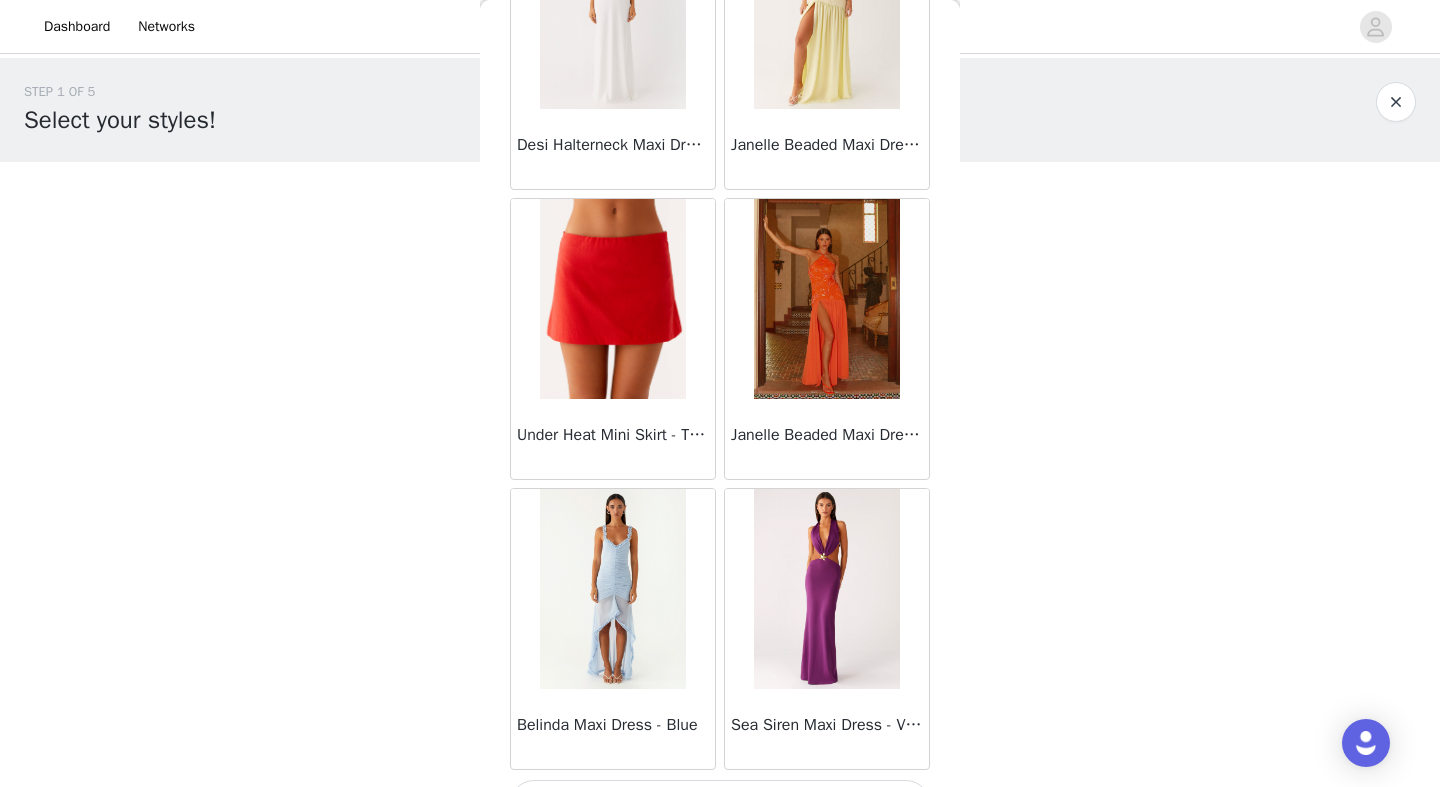 scroll, scrollTop: 68973, scrollLeft: 0, axis: vertical 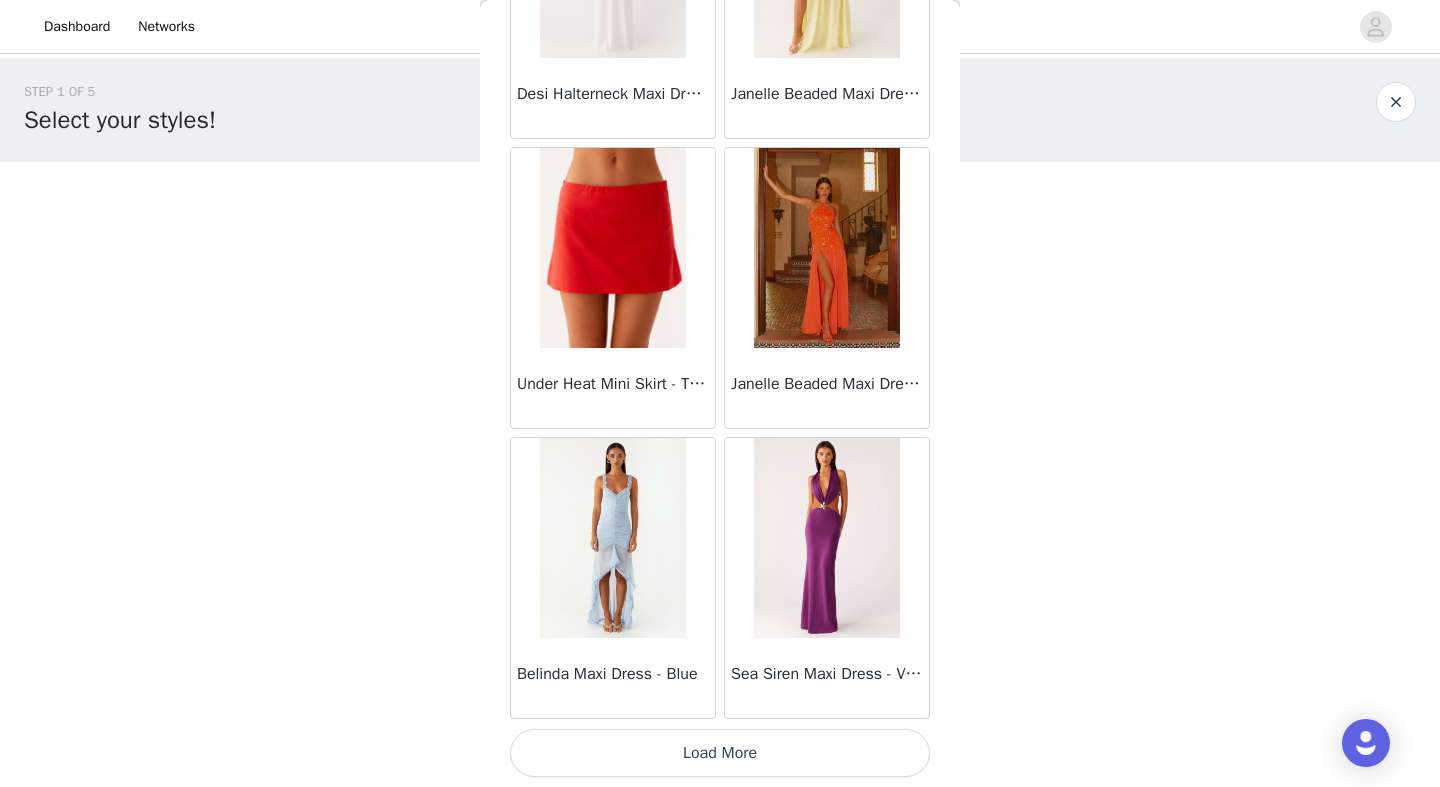 click on "Load More" at bounding box center (720, 753) 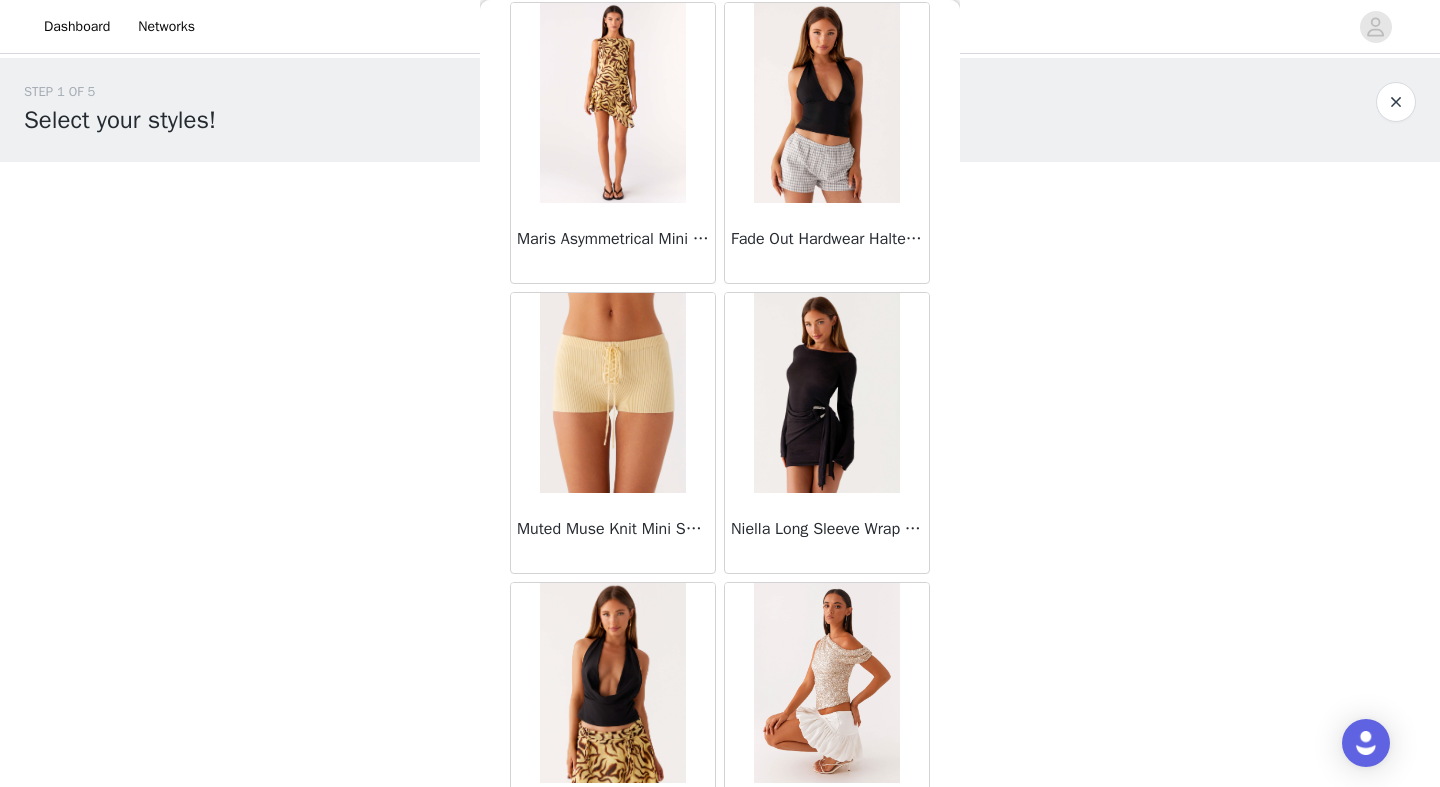 scroll, scrollTop: 71873, scrollLeft: 0, axis: vertical 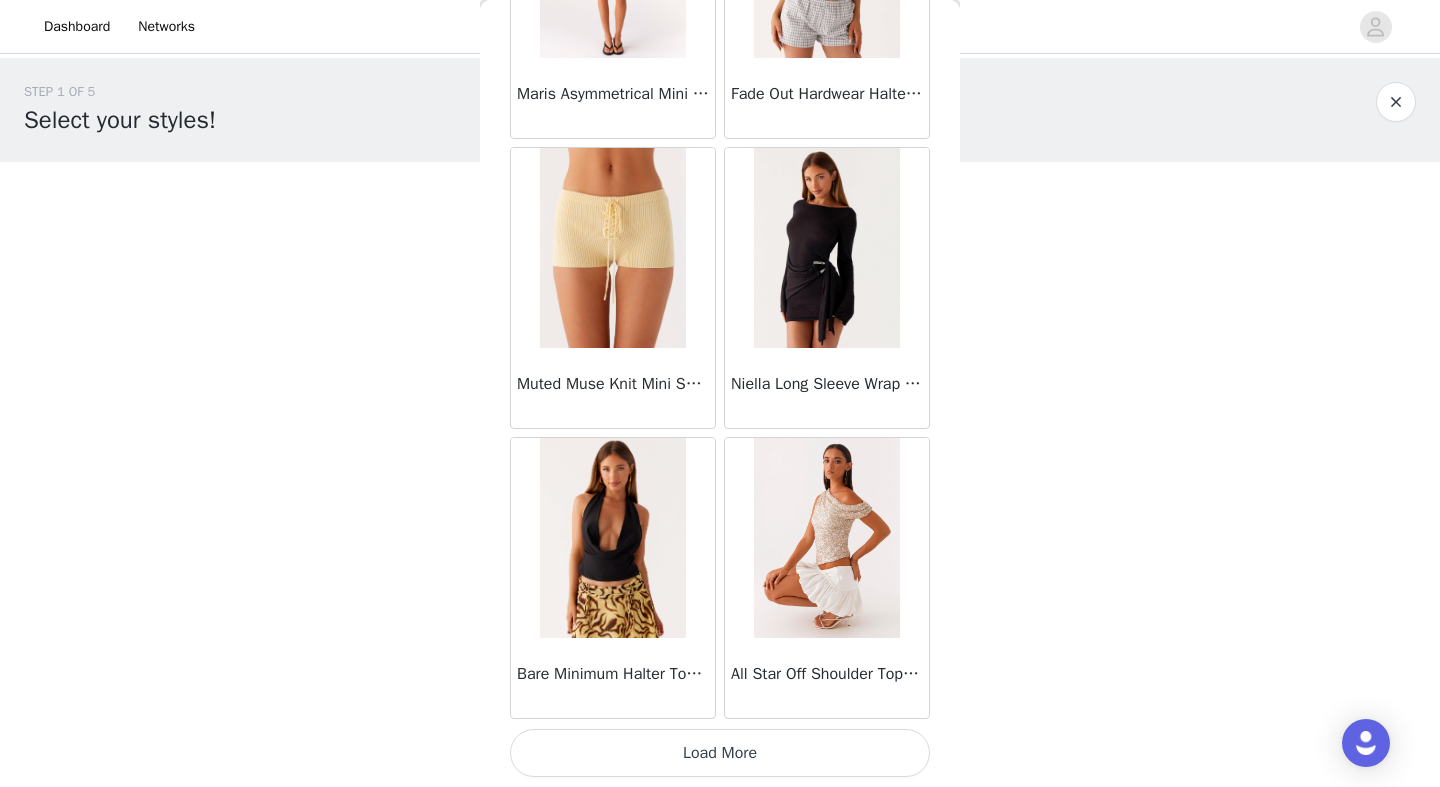 click on "Load More" at bounding box center (720, 753) 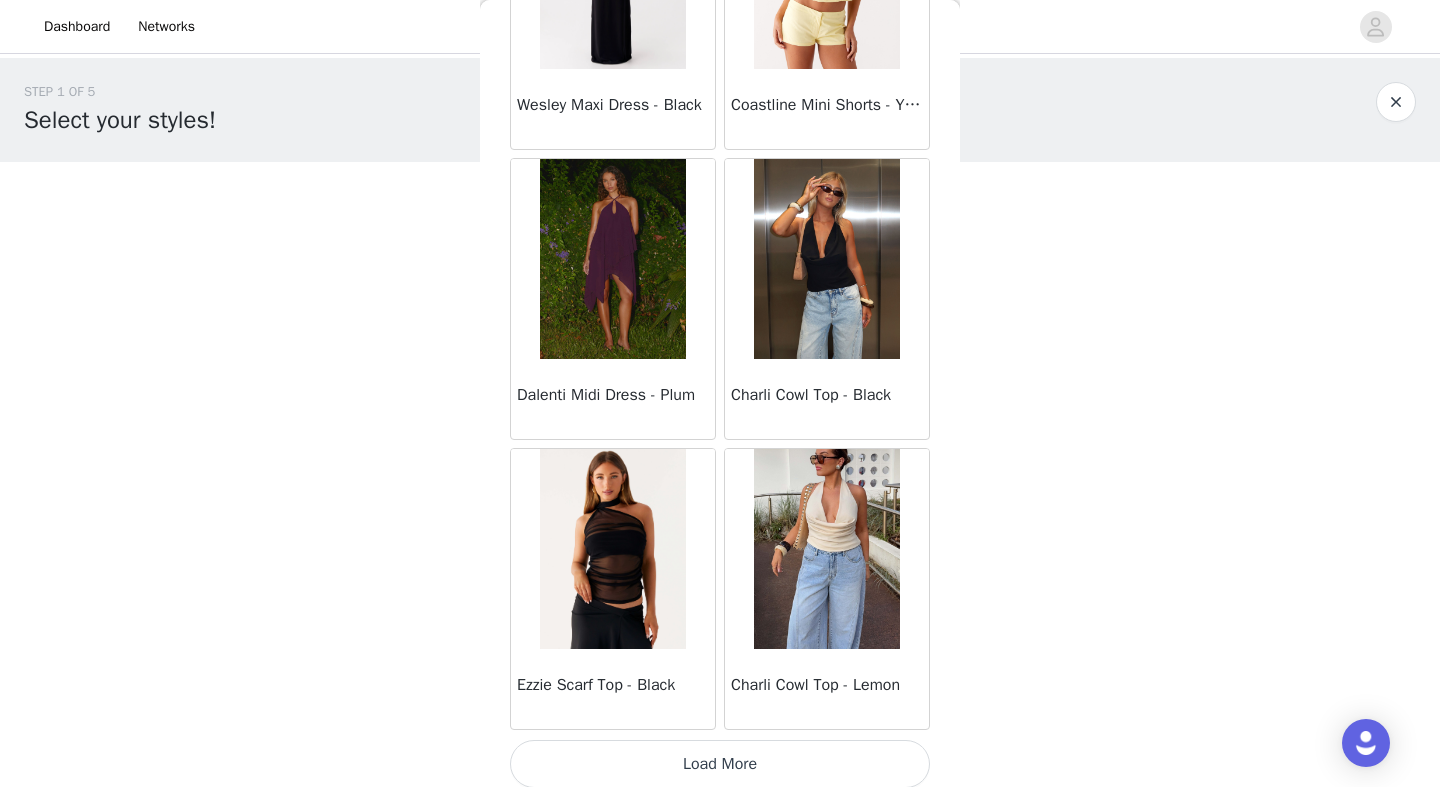 scroll, scrollTop: 74773, scrollLeft: 0, axis: vertical 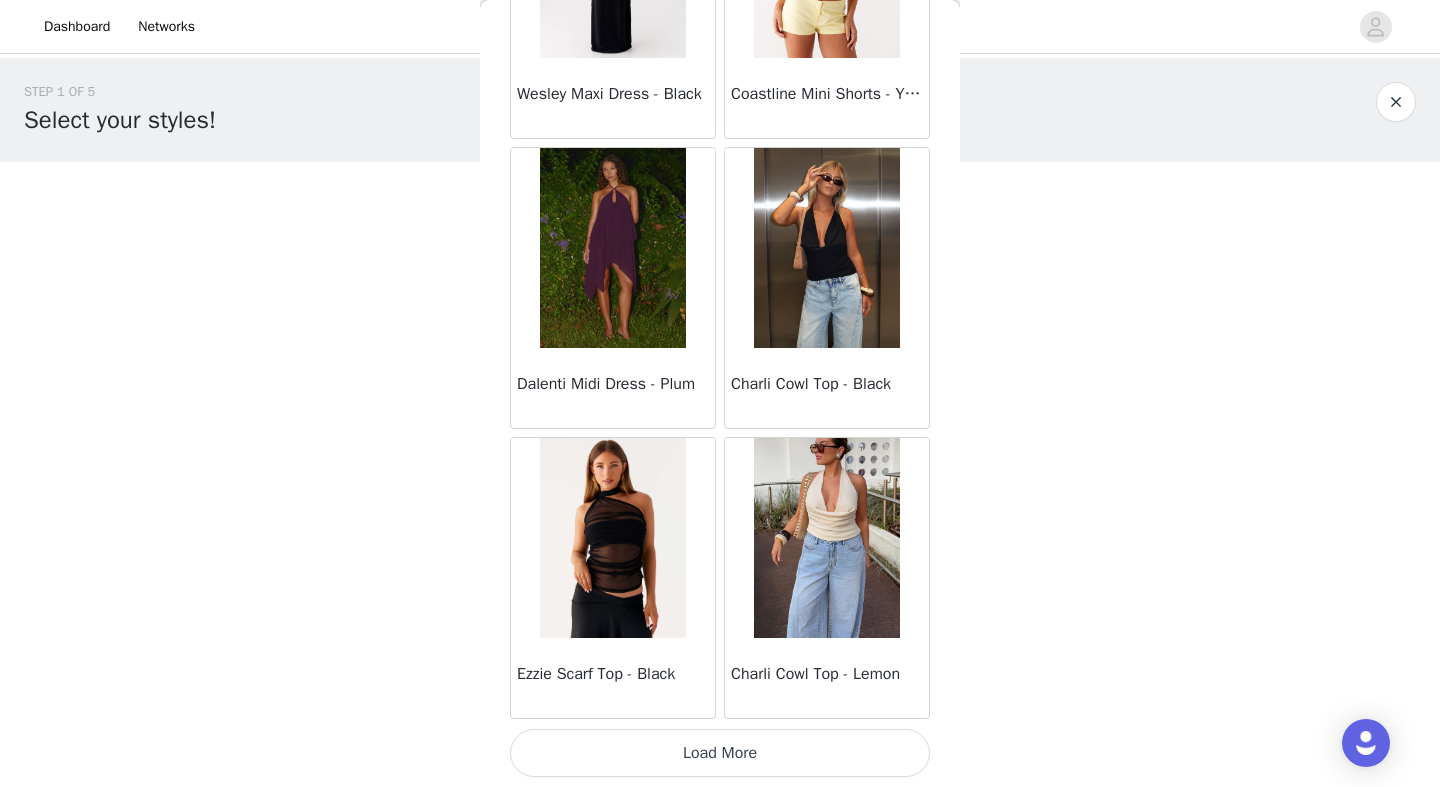 click on "Load More" at bounding box center (720, 753) 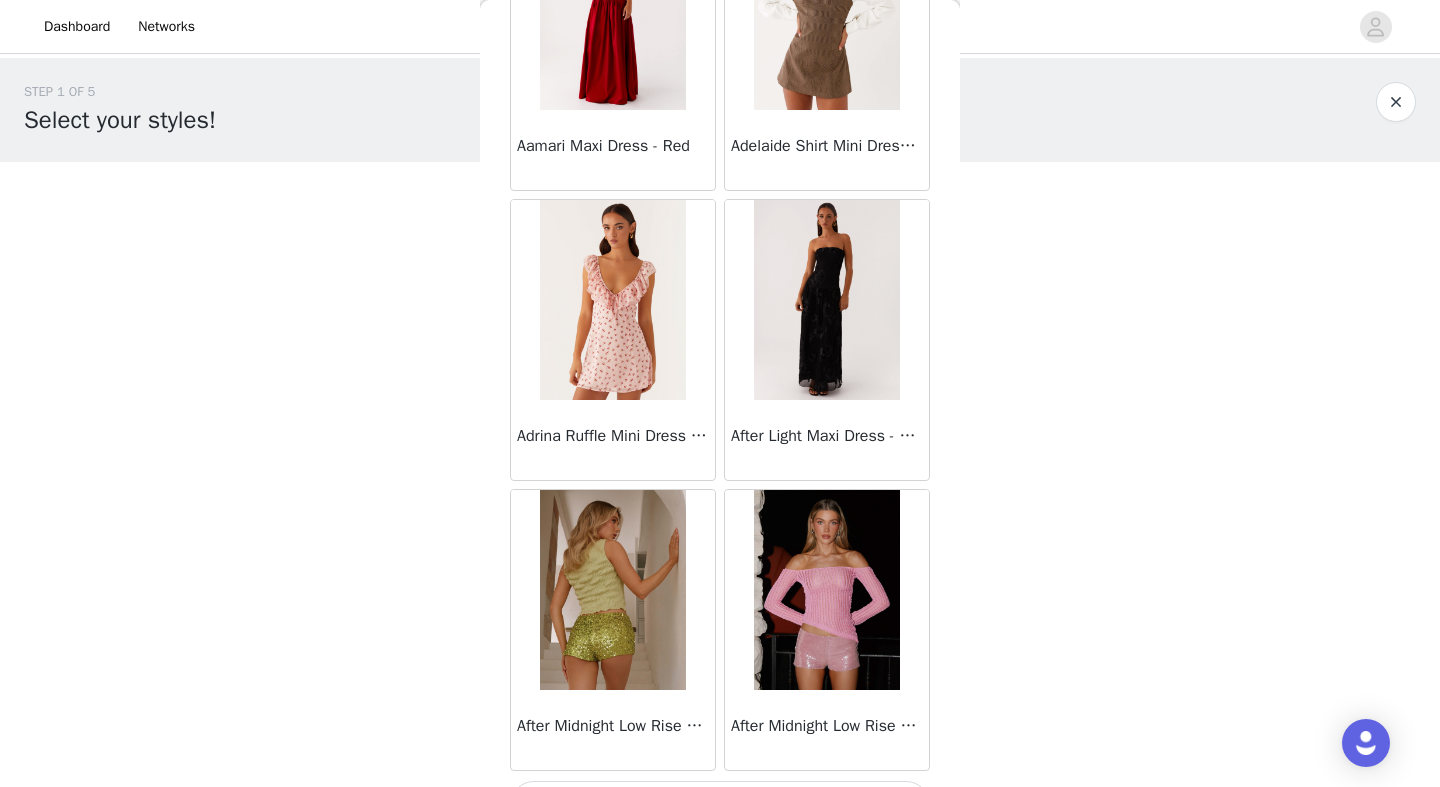 scroll, scrollTop: 77673, scrollLeft: 0, axis: vertical 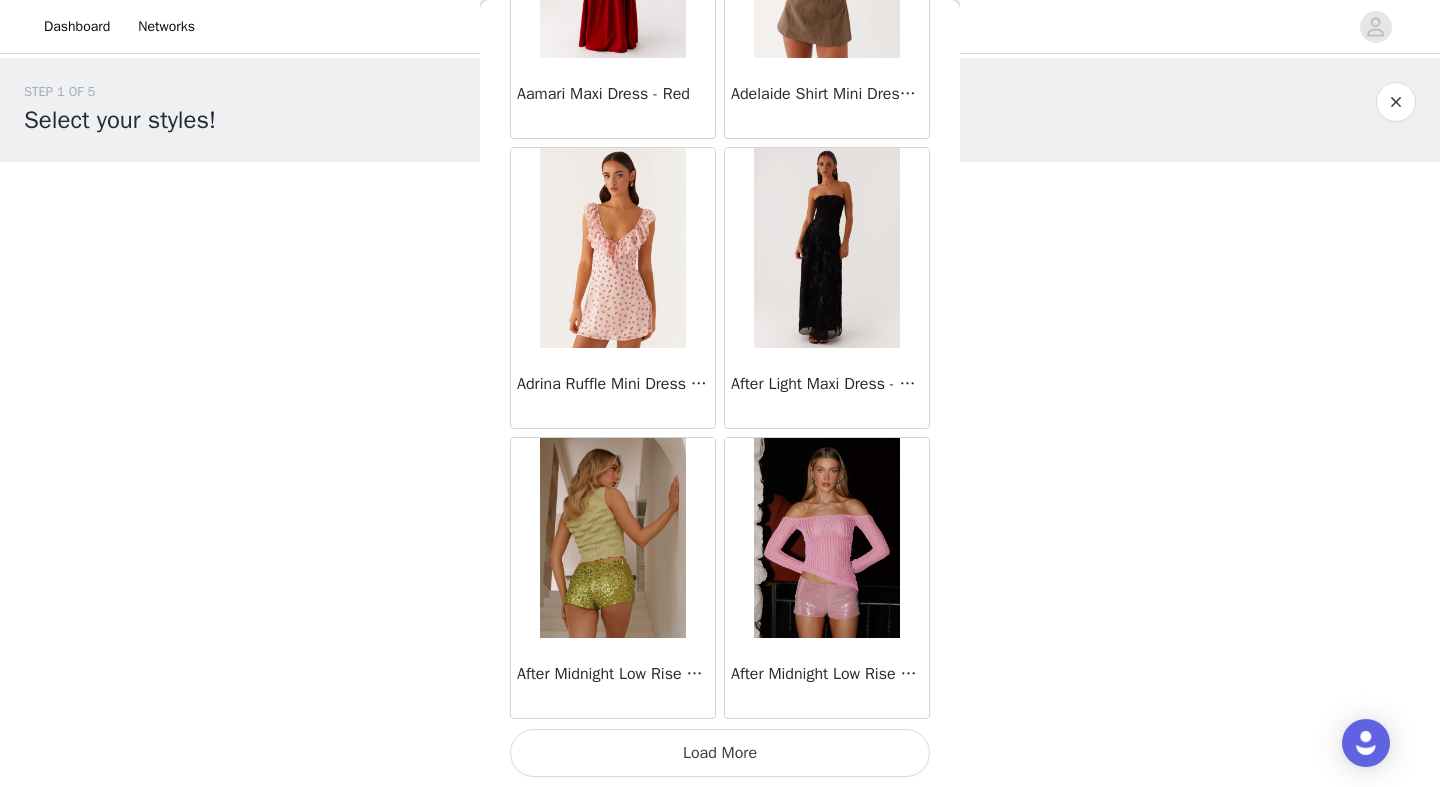 click on "Load More" at bounding box center [720, 753] 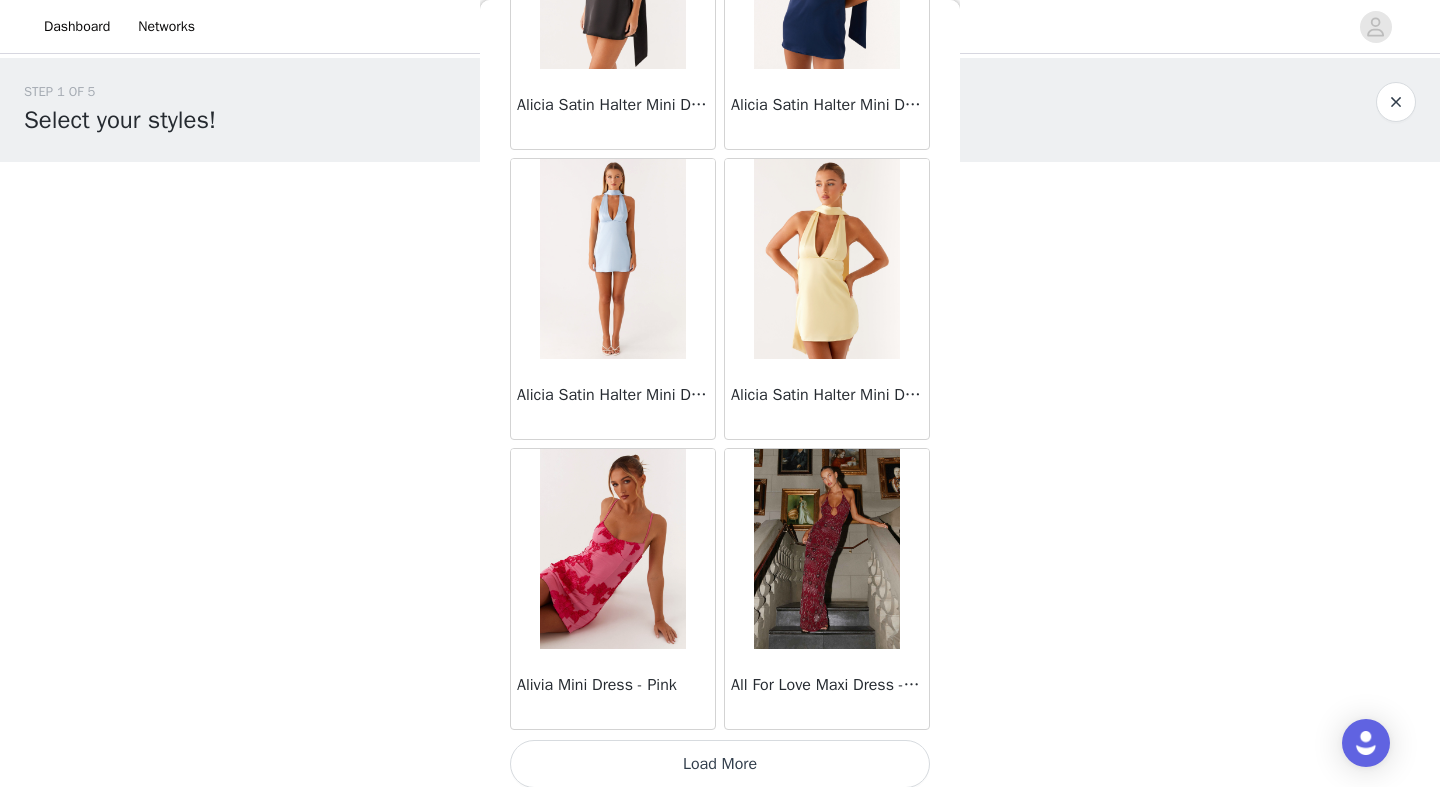 scroll, scrollTop: 80573, scrollLeft: 0, axis: vertical 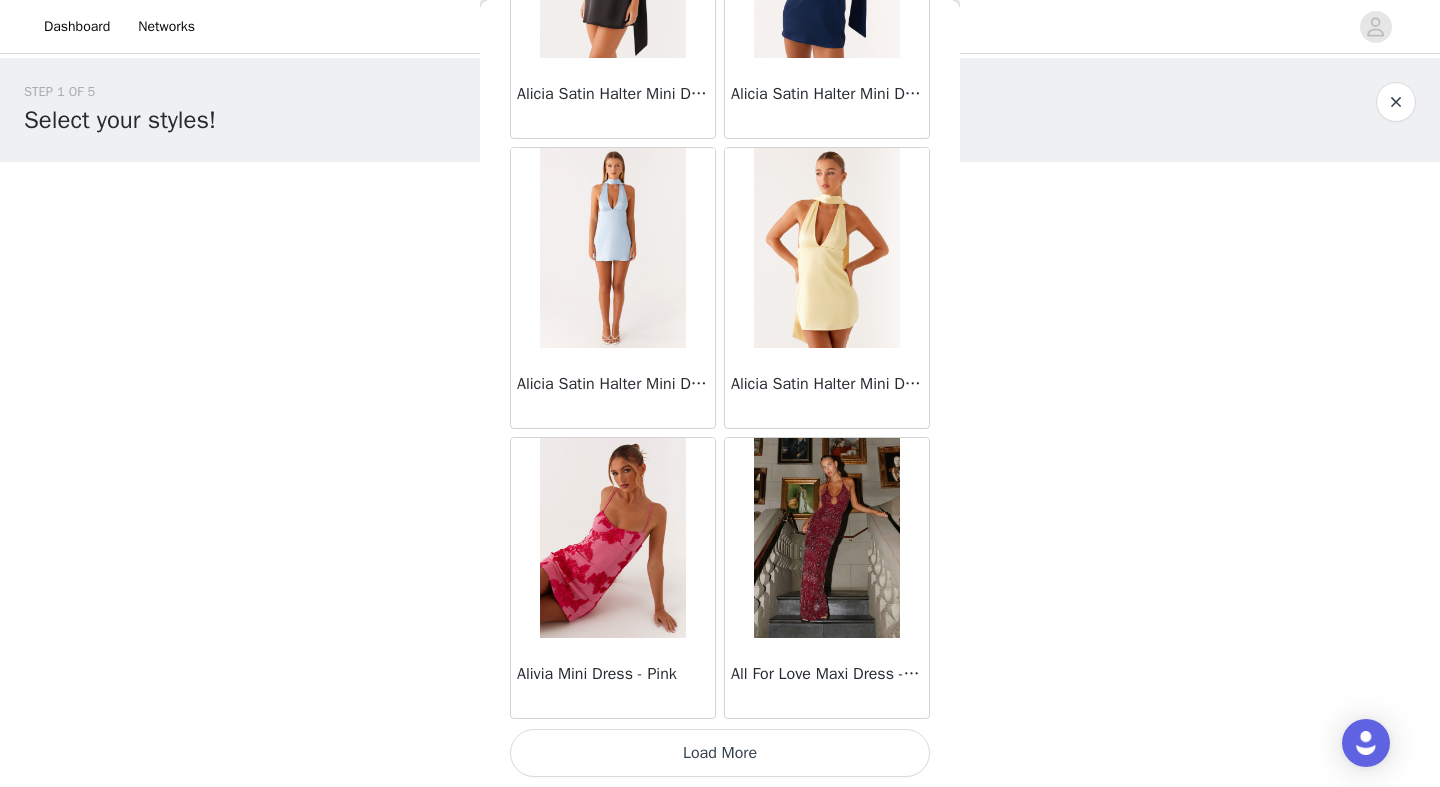 click on "Load More" at bounding box center (720, 753) 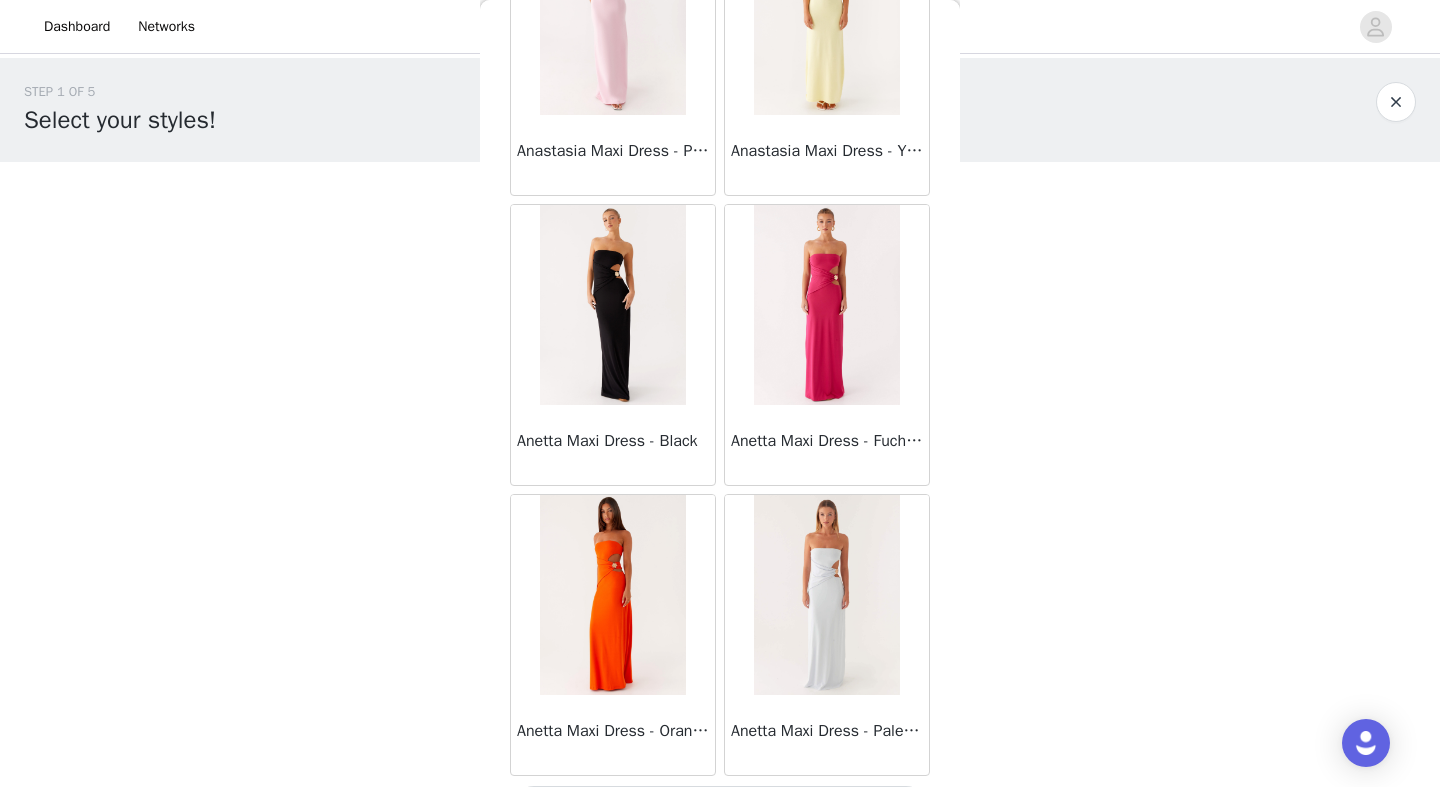 scroll, scrollTop: 83473, scrollLeft: 0, axis: vertical 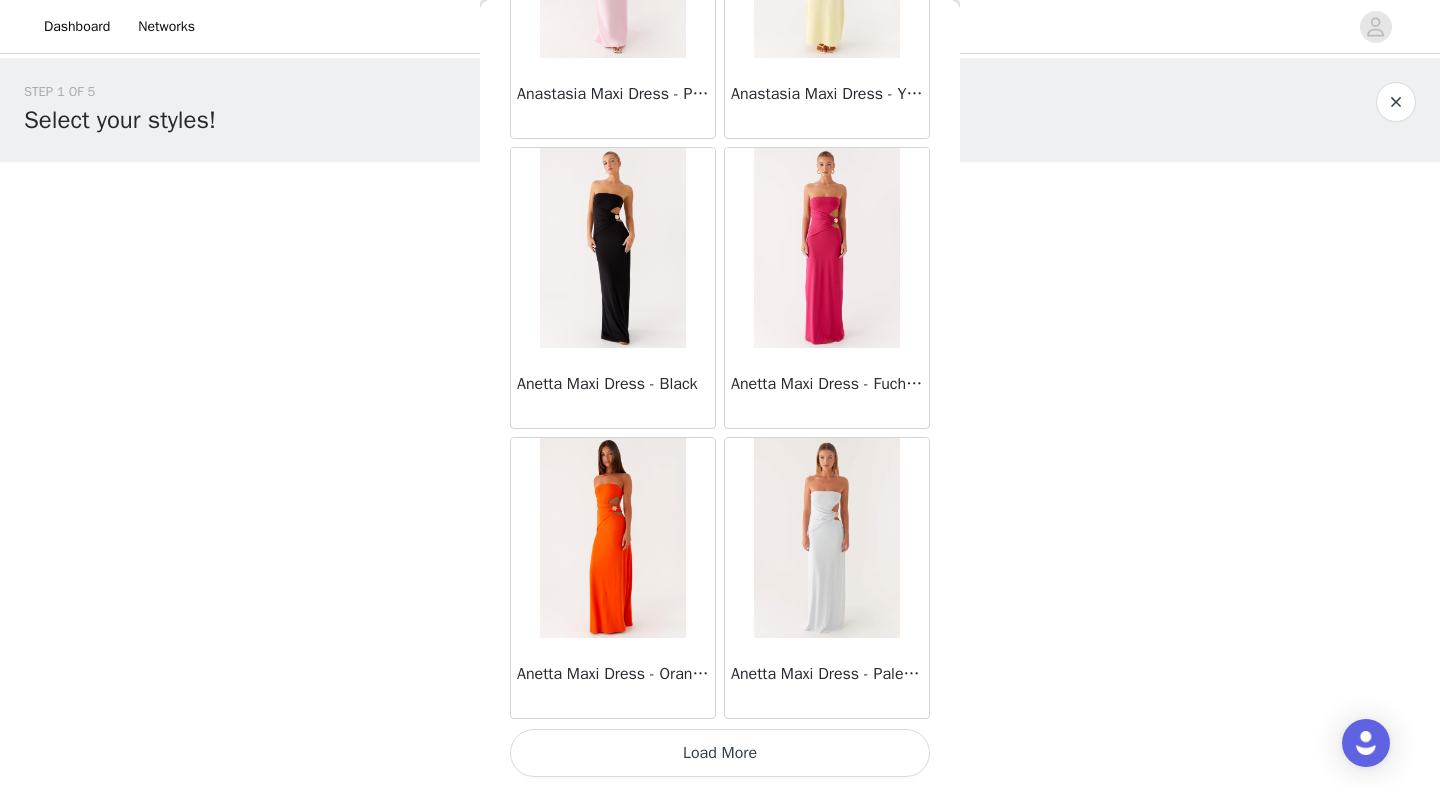 click on "Load More" at bounding box center (720, 753) 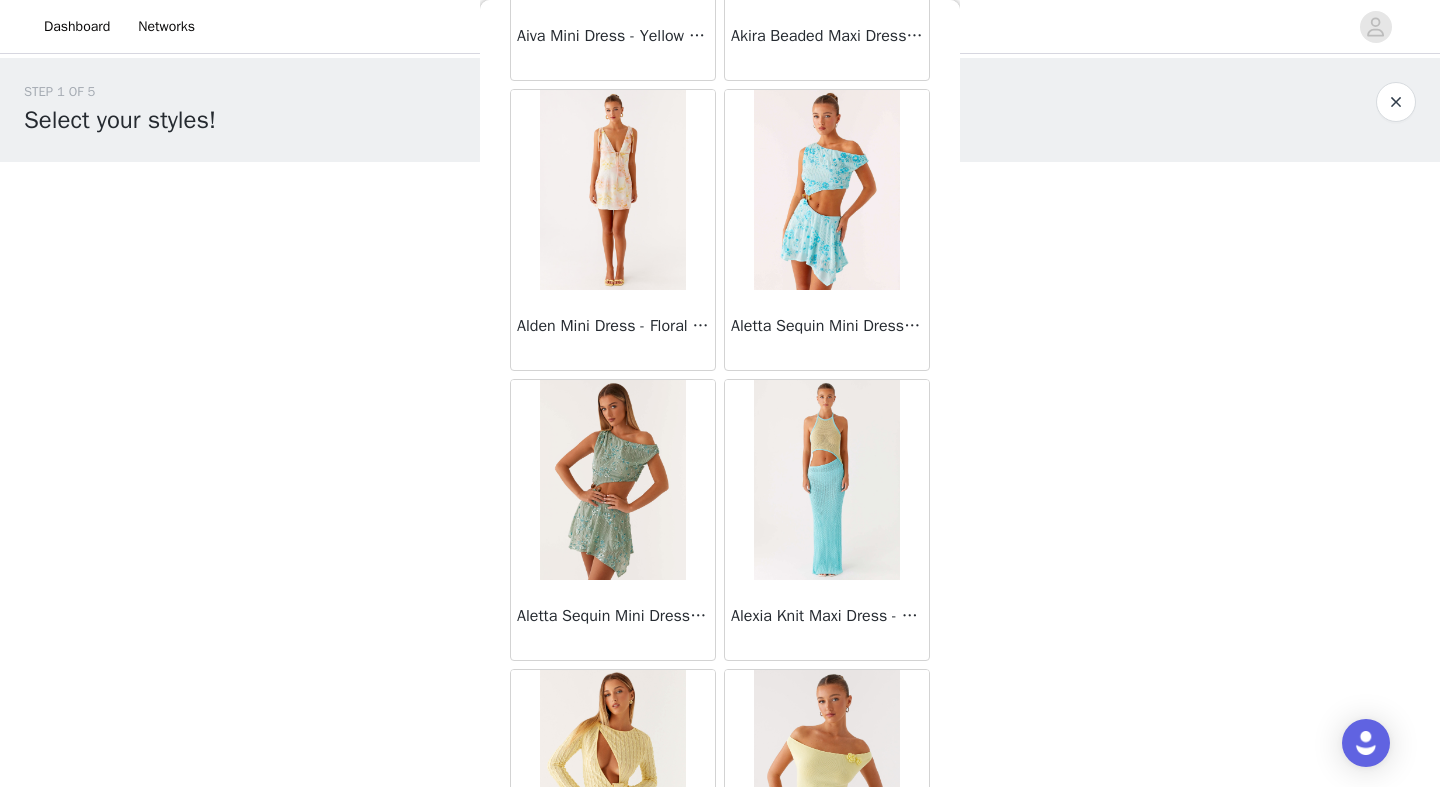 scroll, scrollTop: 77869, scrollLeft: 0, axis: vertical 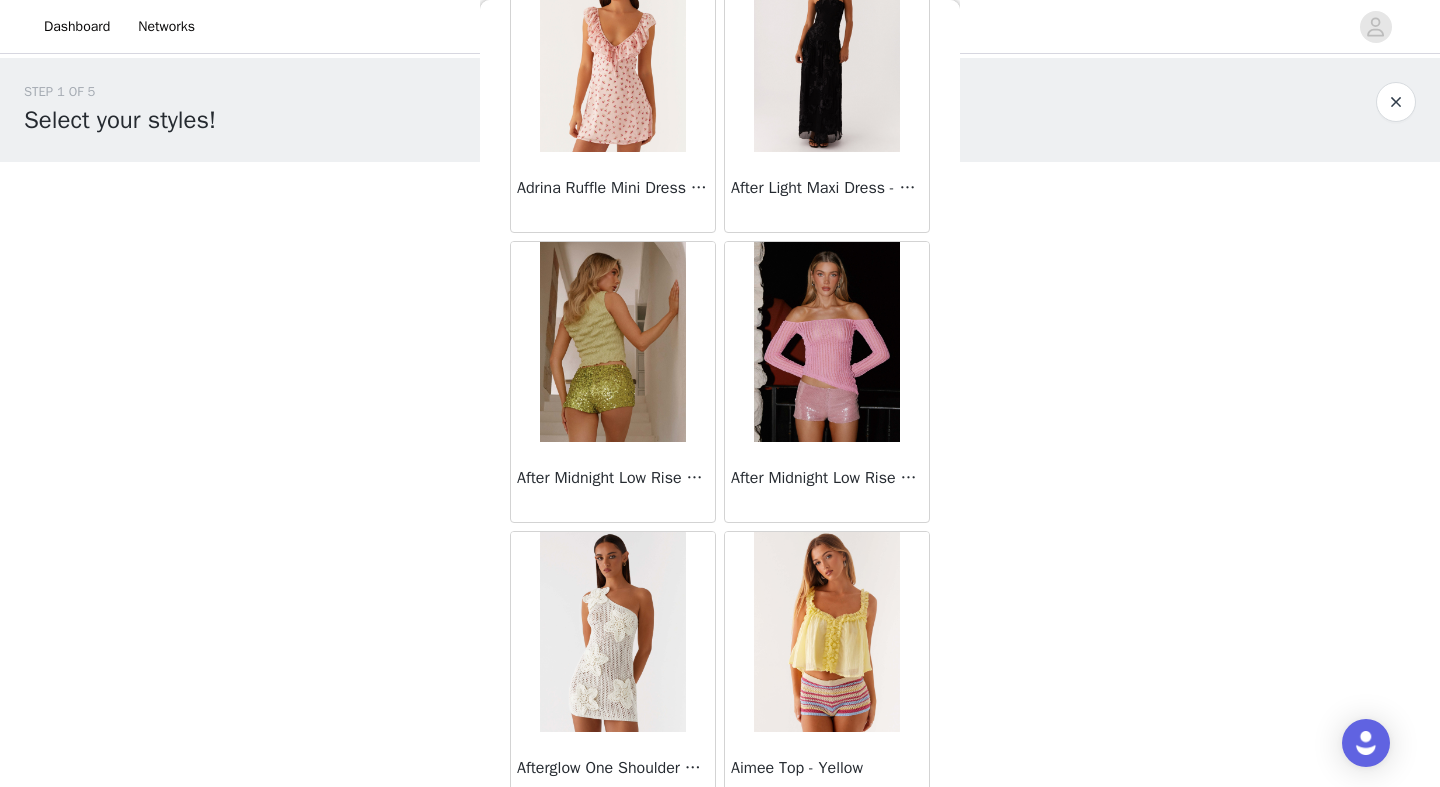 click at bounding box center (1396, 102) 